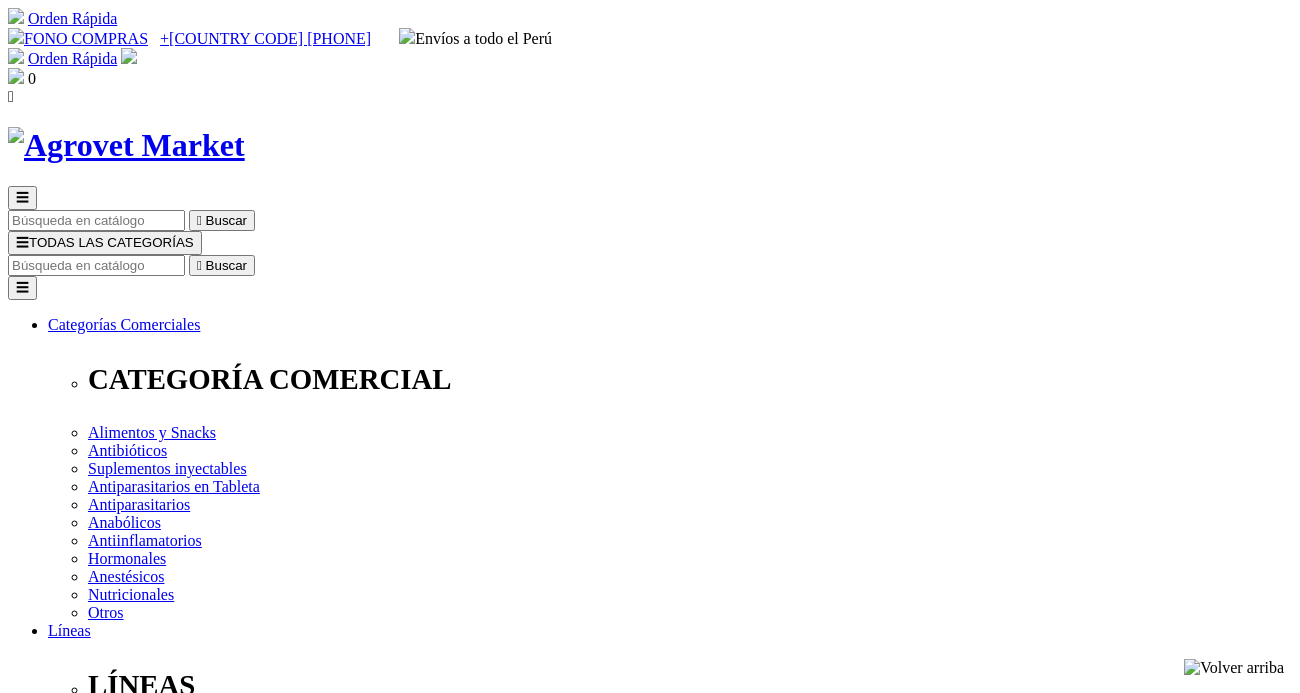 scroll, scrollTop: 67, scrollLeft: 0, axis: vertical 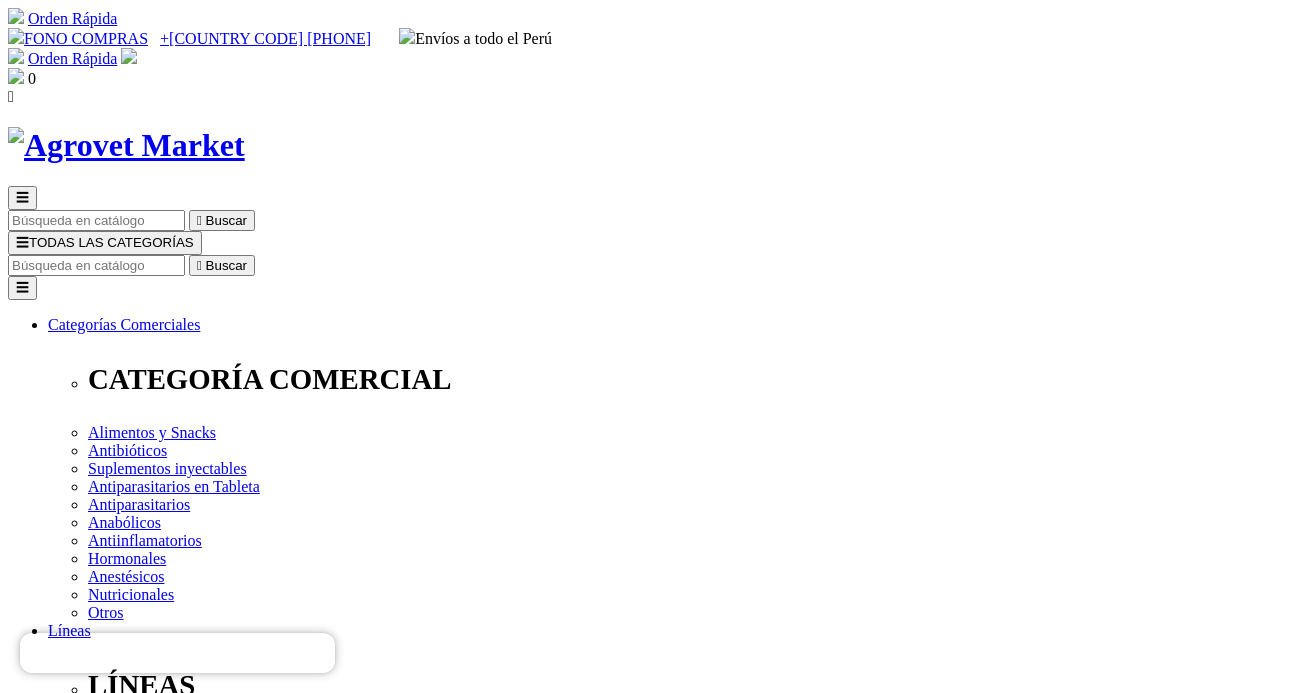 click at bounding box center [96, 265] 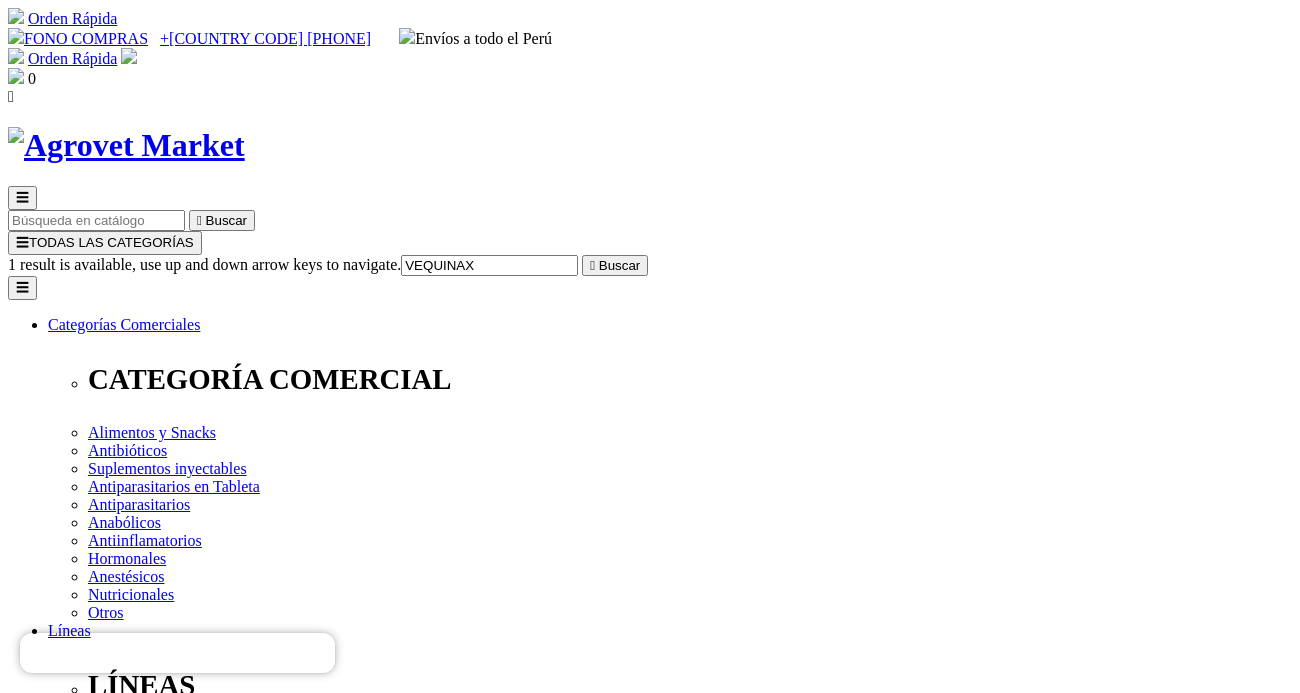 type on "VEQUINAX" 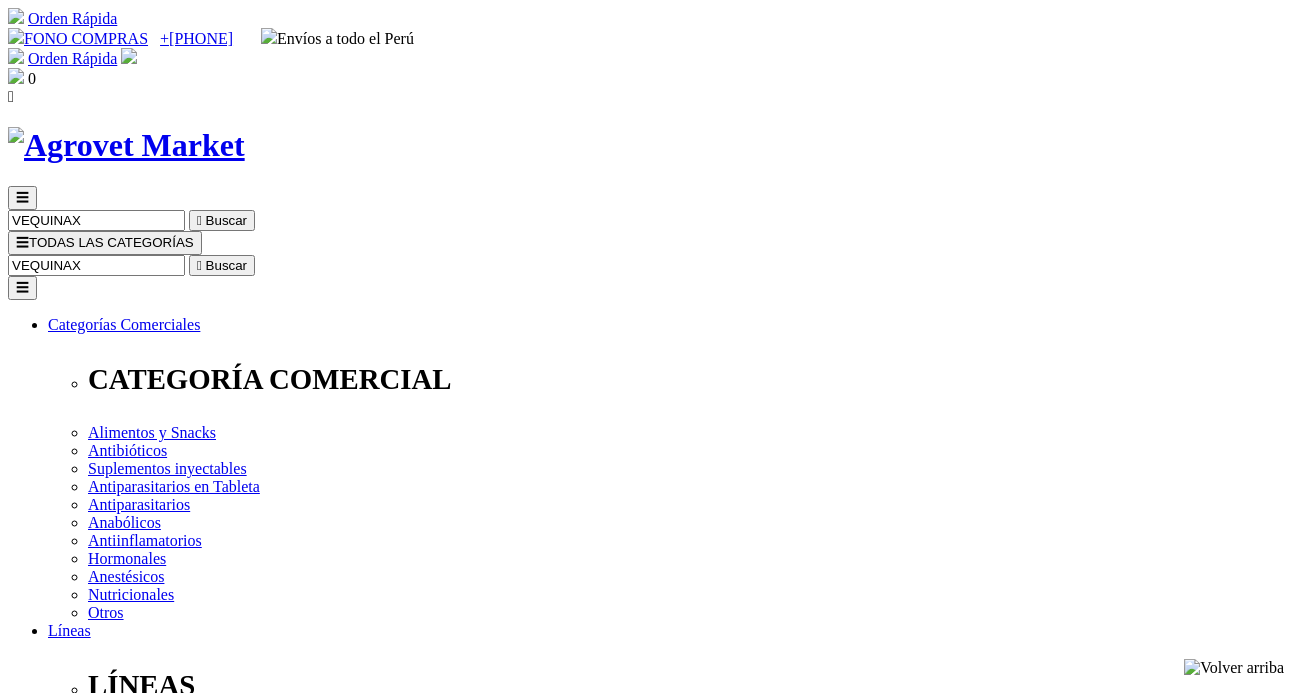 scroll, scrollTop: 0, scrollLeft: 0, axis: both 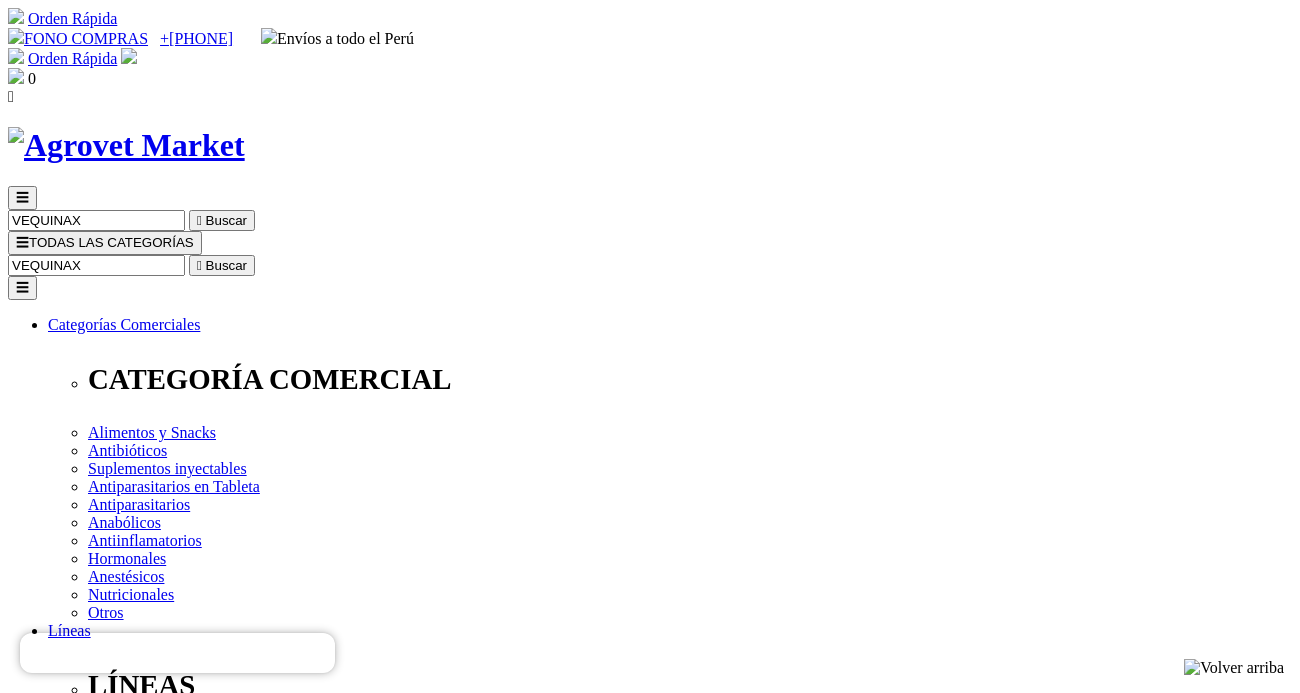 click at bounding box center (169, 2431) 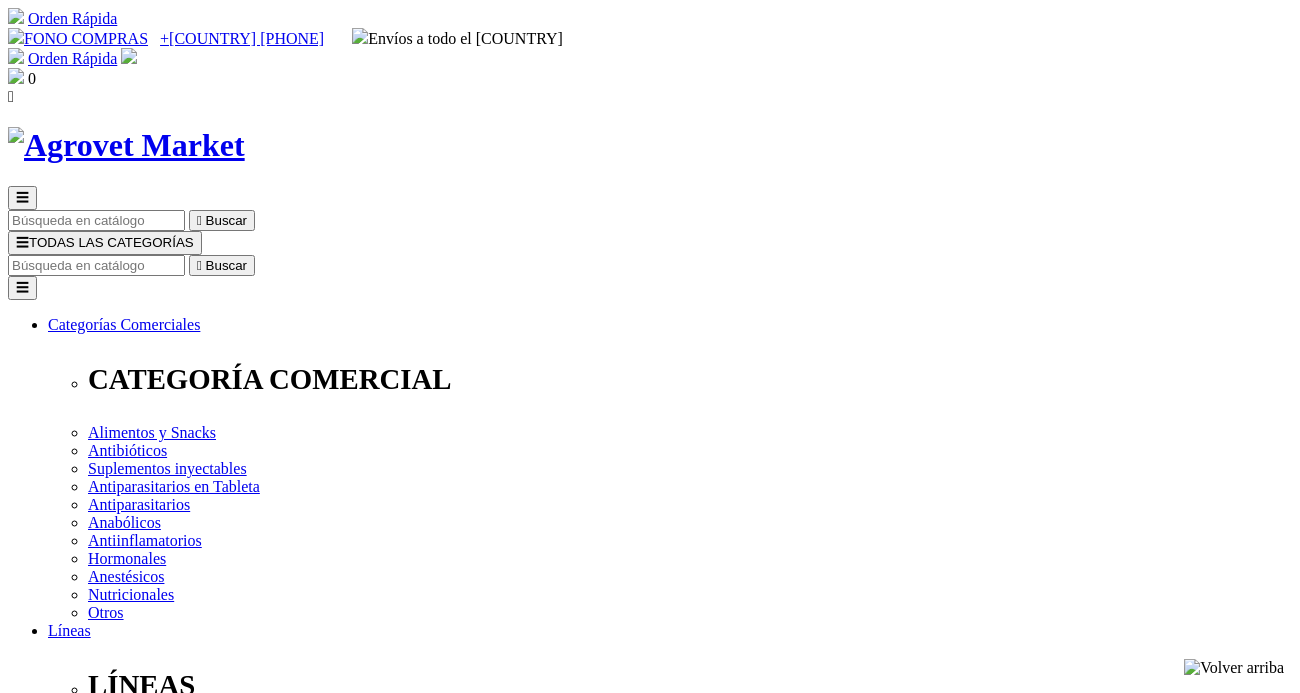 scroll, scrollTop: 0, scrollLeft: 0, axis: both 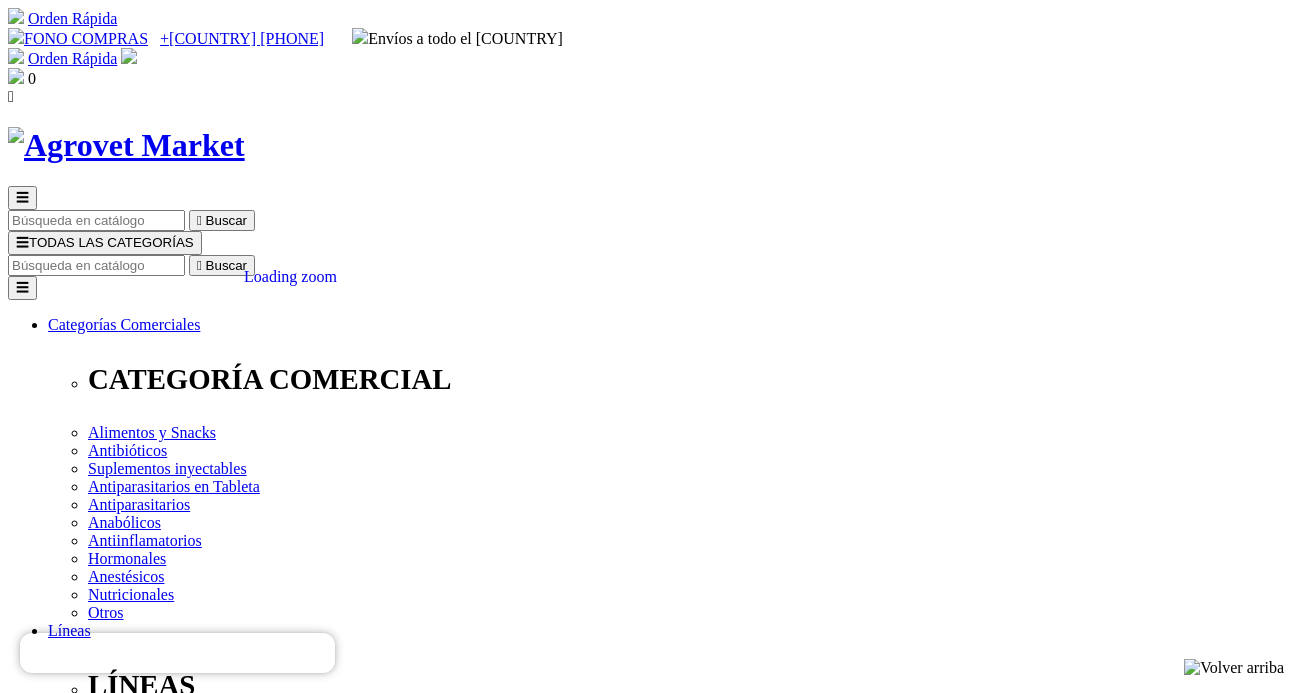 click on "Inicio
Todos los productos
Categoria Comercial
Vequinax WS
Loading zoom

-10% DSCTO
1" at bounding box center (650, 4253) 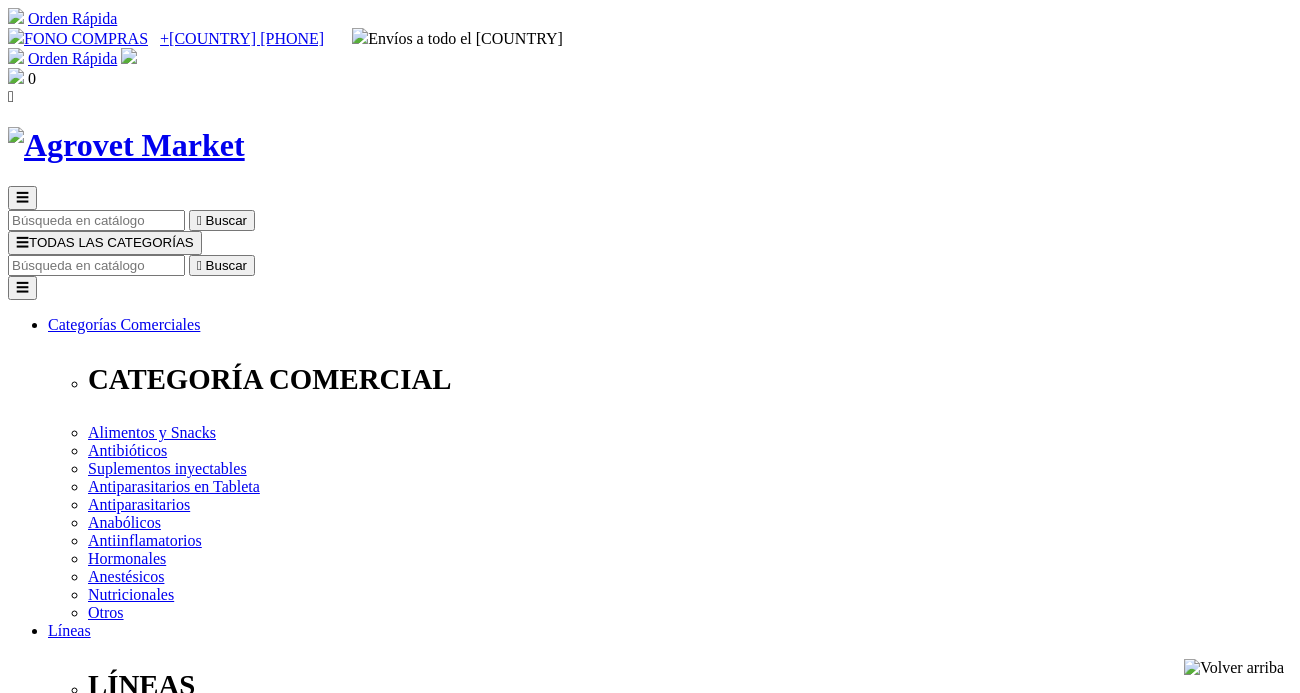 click at bounding box center (96, 265) 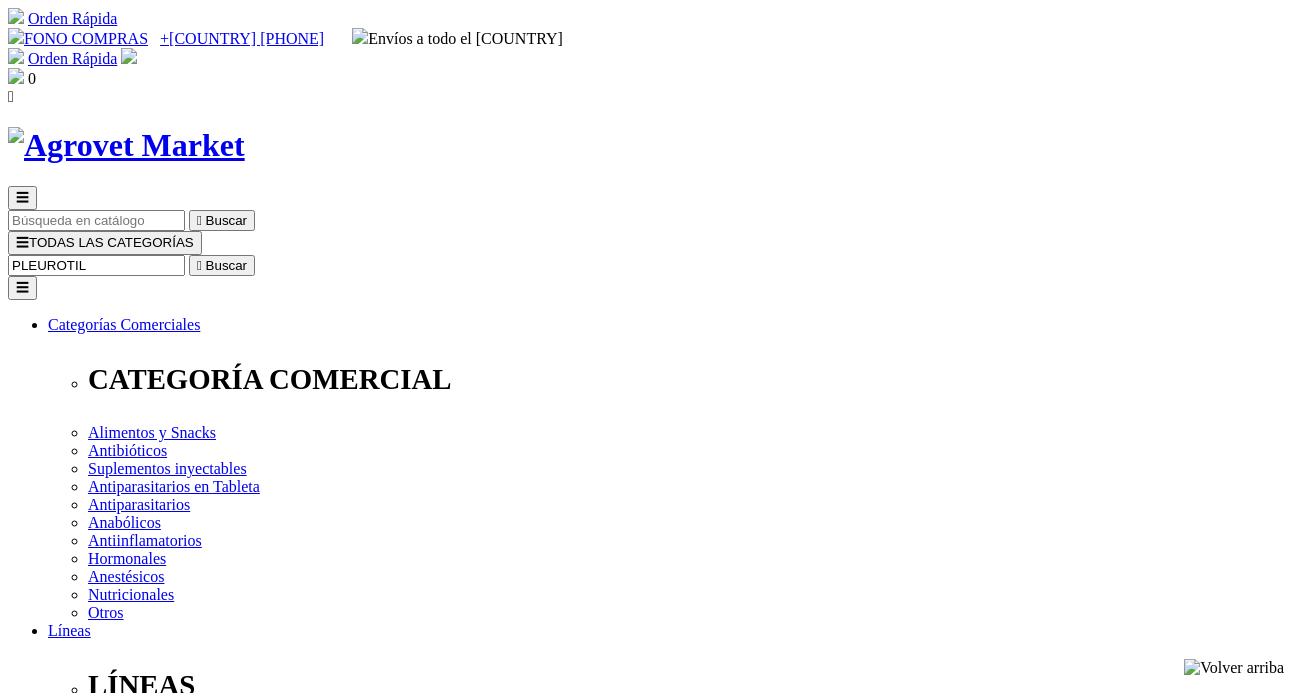type on "PLEUROTIL" 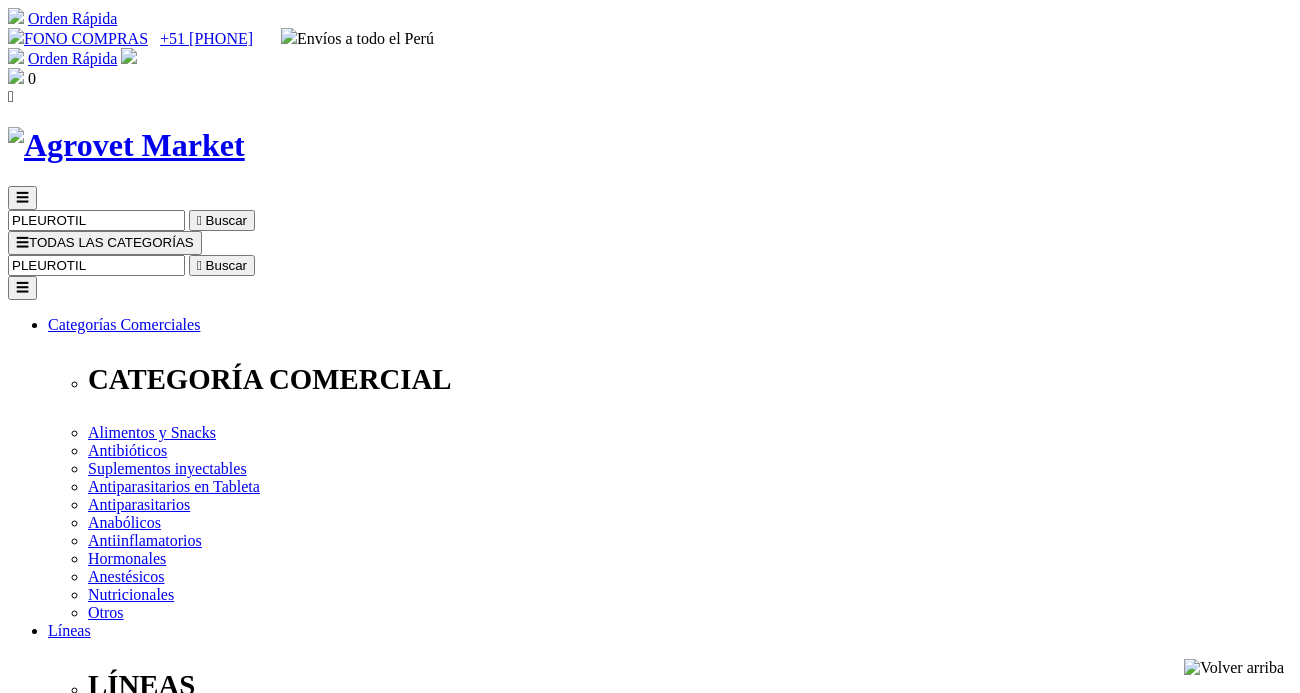 scroll, scrollTop: 0, scrollLeft: 0, axis: both 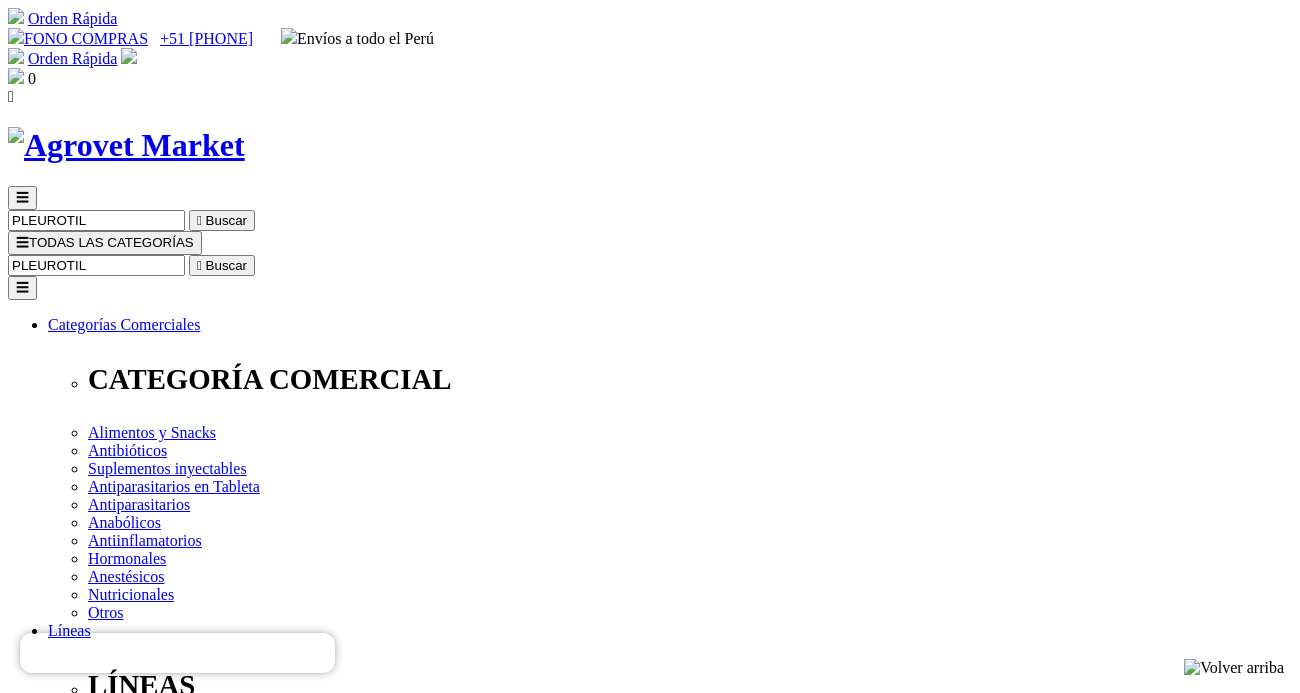 click at bounding box center (106, 2431) 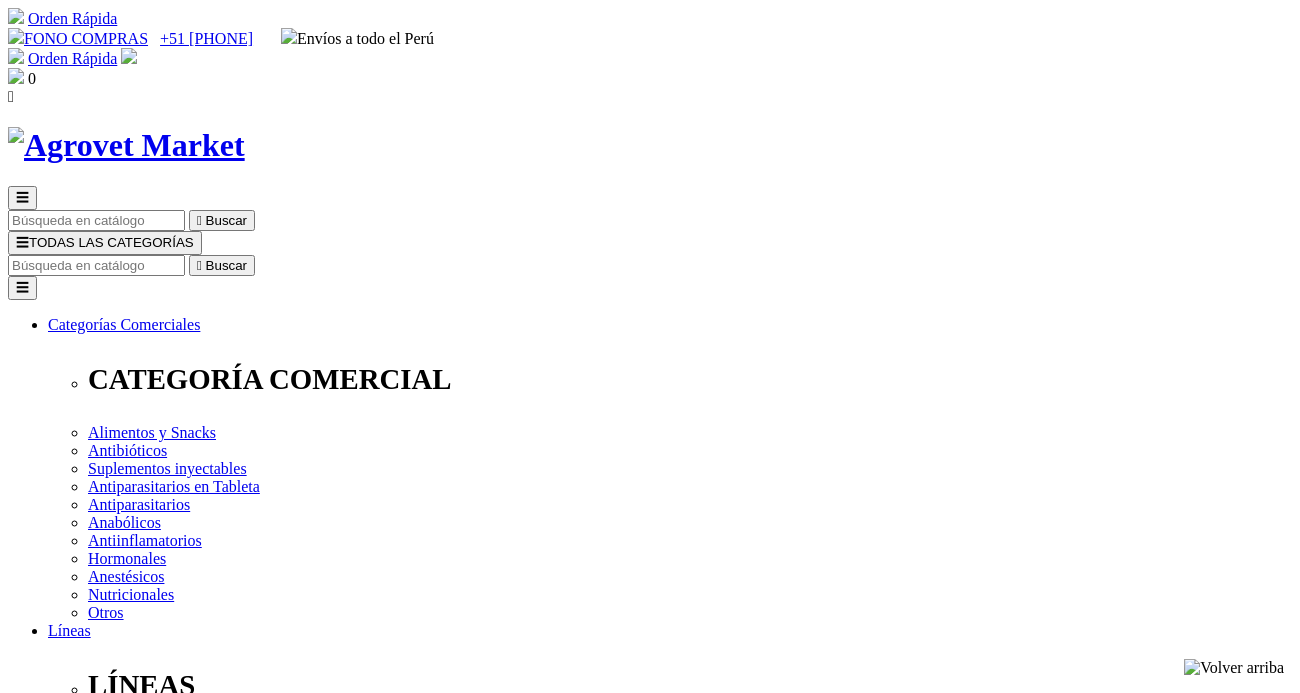 scroll, scrollTop: 0, scrollLeft: 0, axis: both 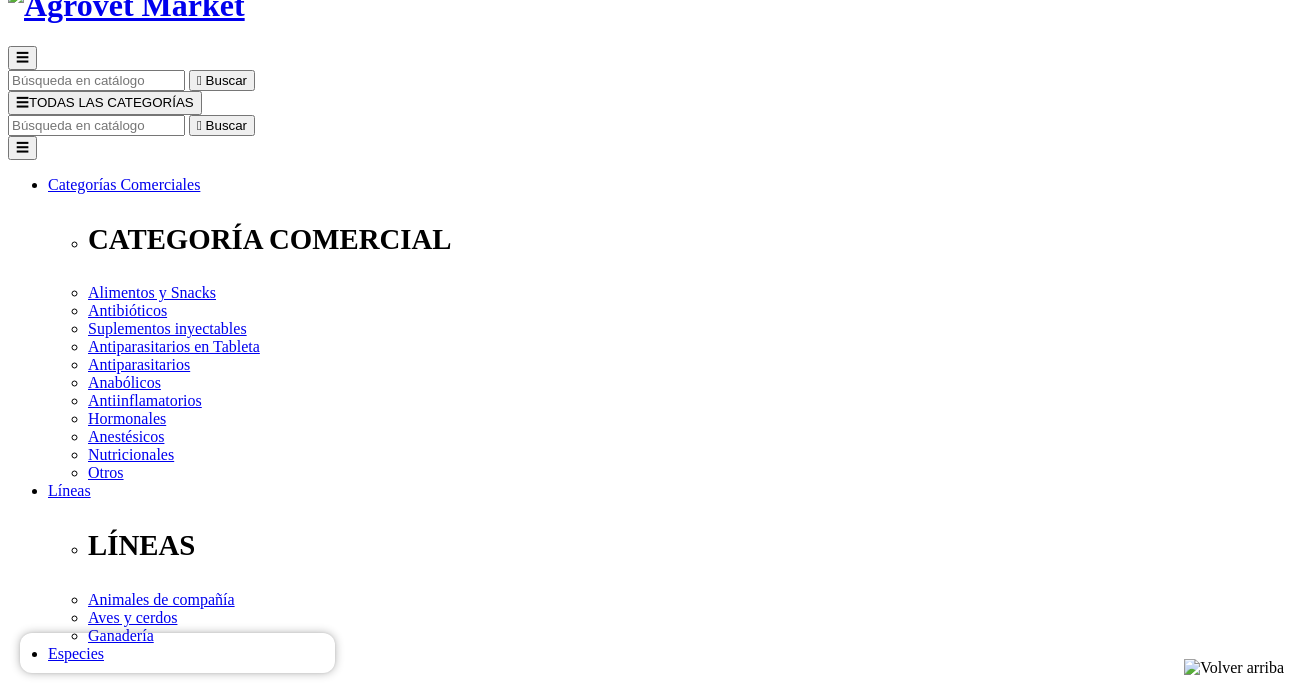 click at bounding box center (-226, -239) 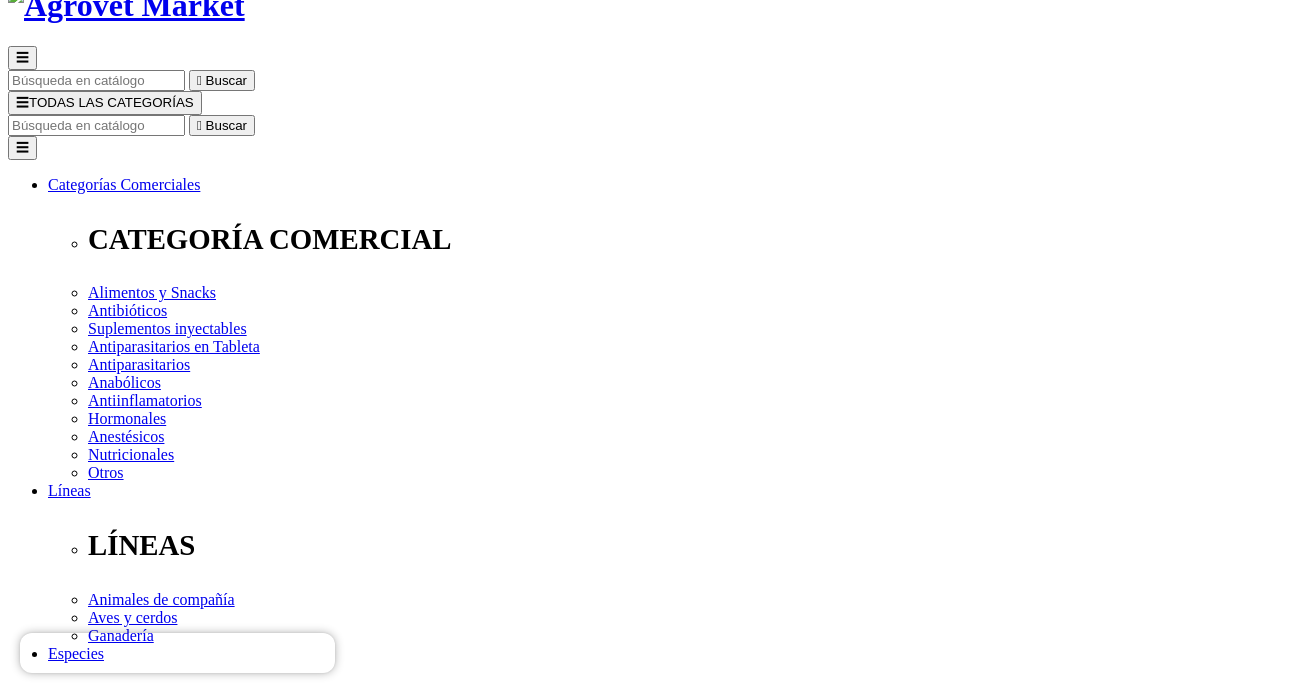 scroll, scrollTop: 0, scrollLeft: 0, axis: both 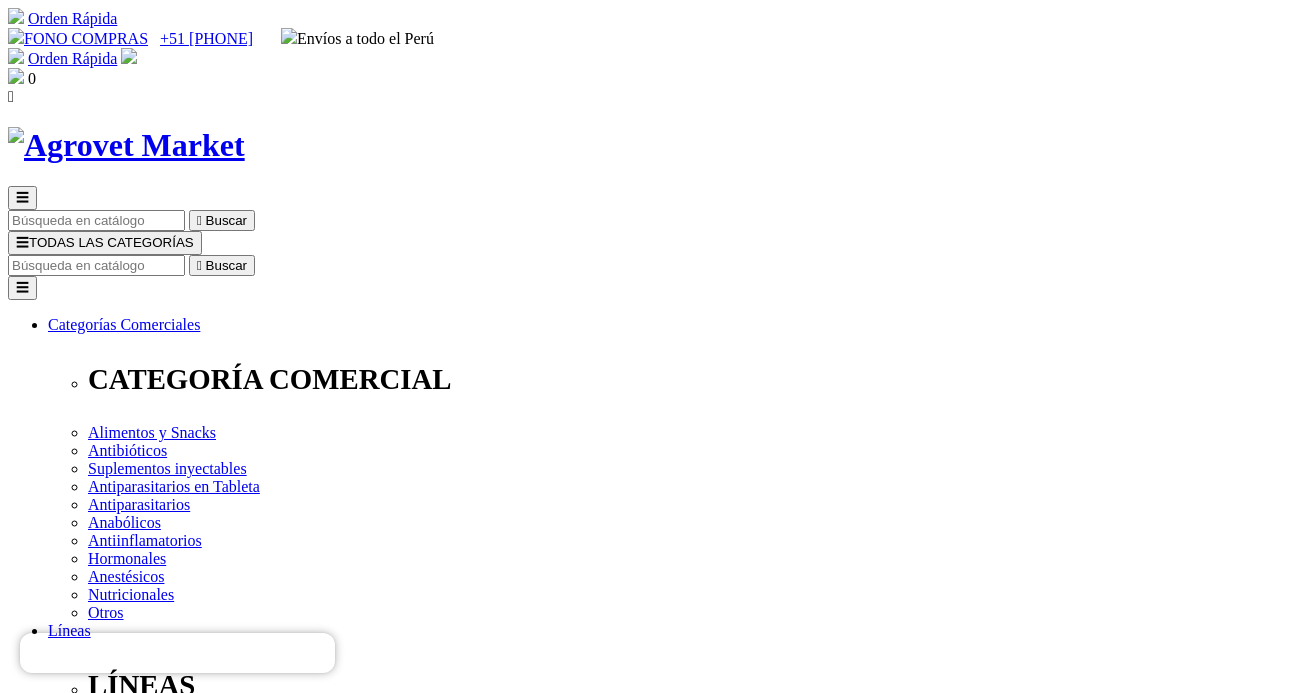 click at bounding box center (96, 265) 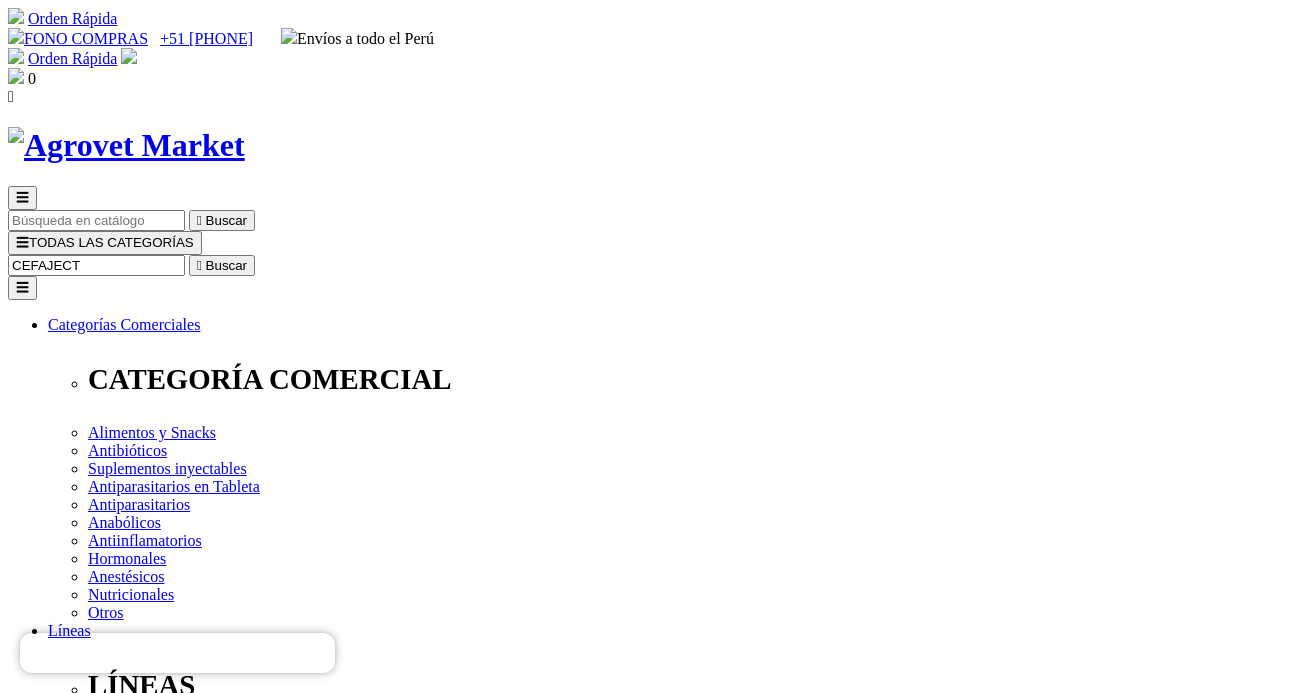 type on "CEFAJECT" 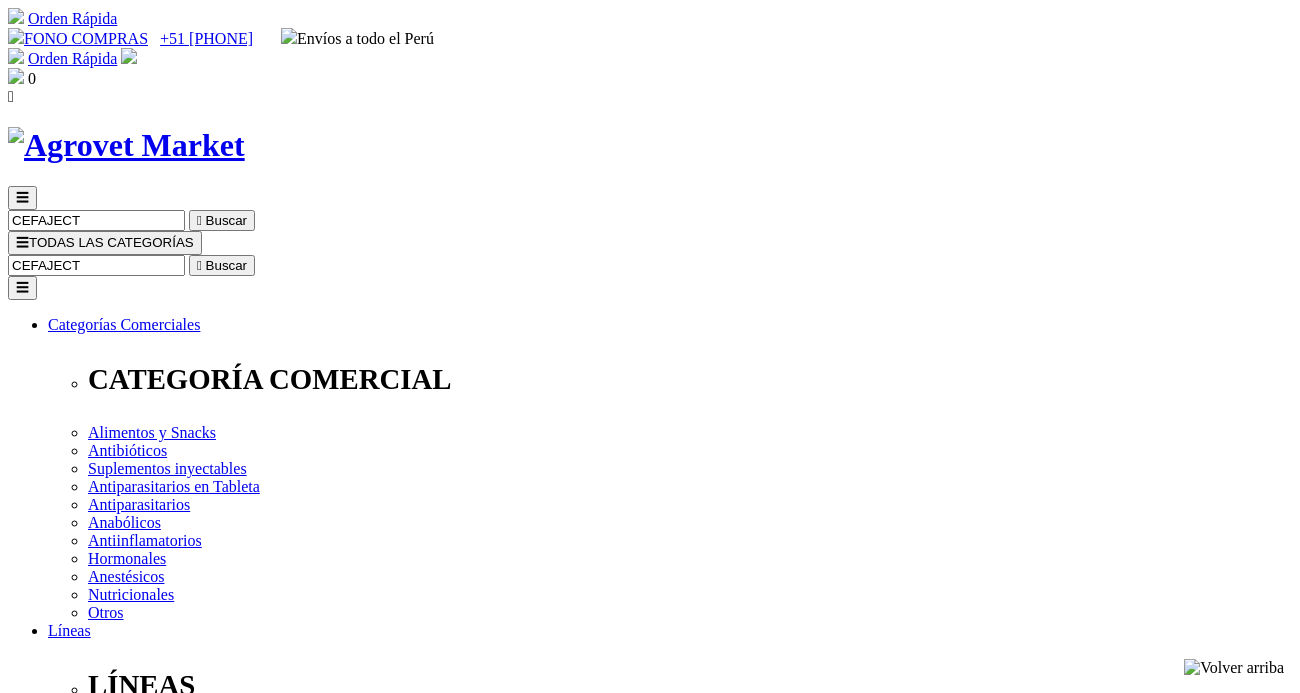 scroll, scrollTop: 0, scrollLeft: 0, axis: both 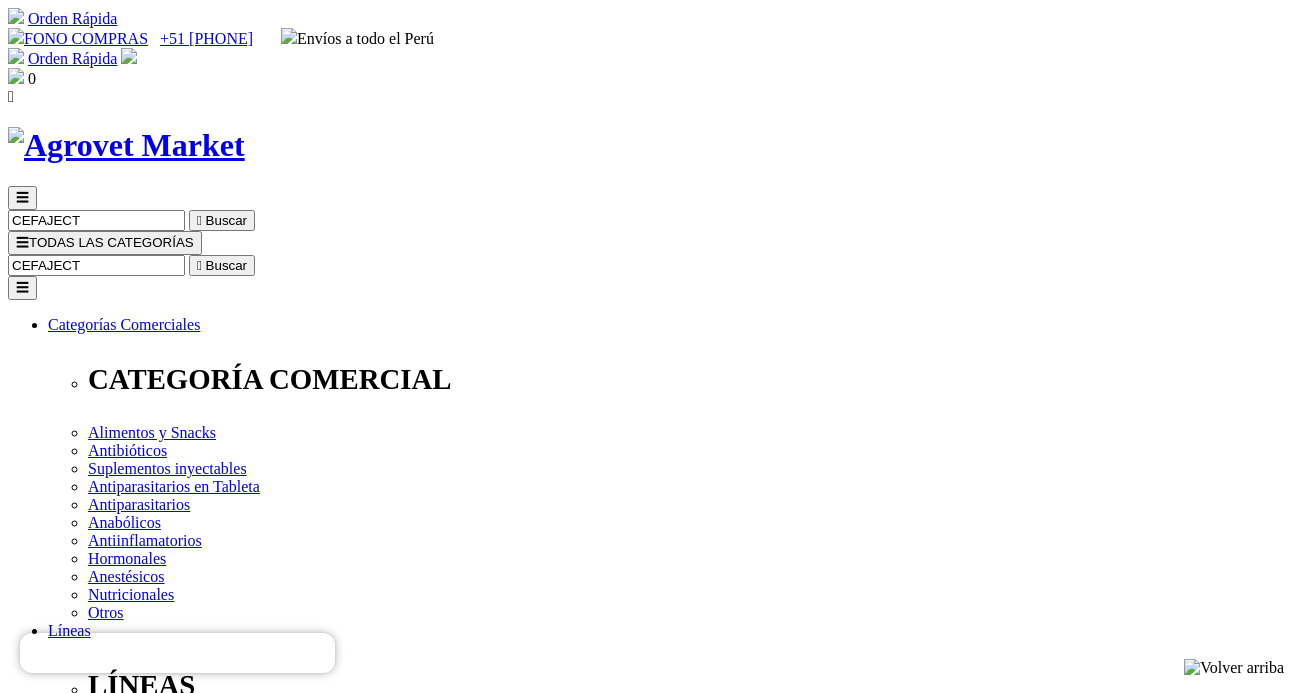 click at bounding box center (89, 2413) 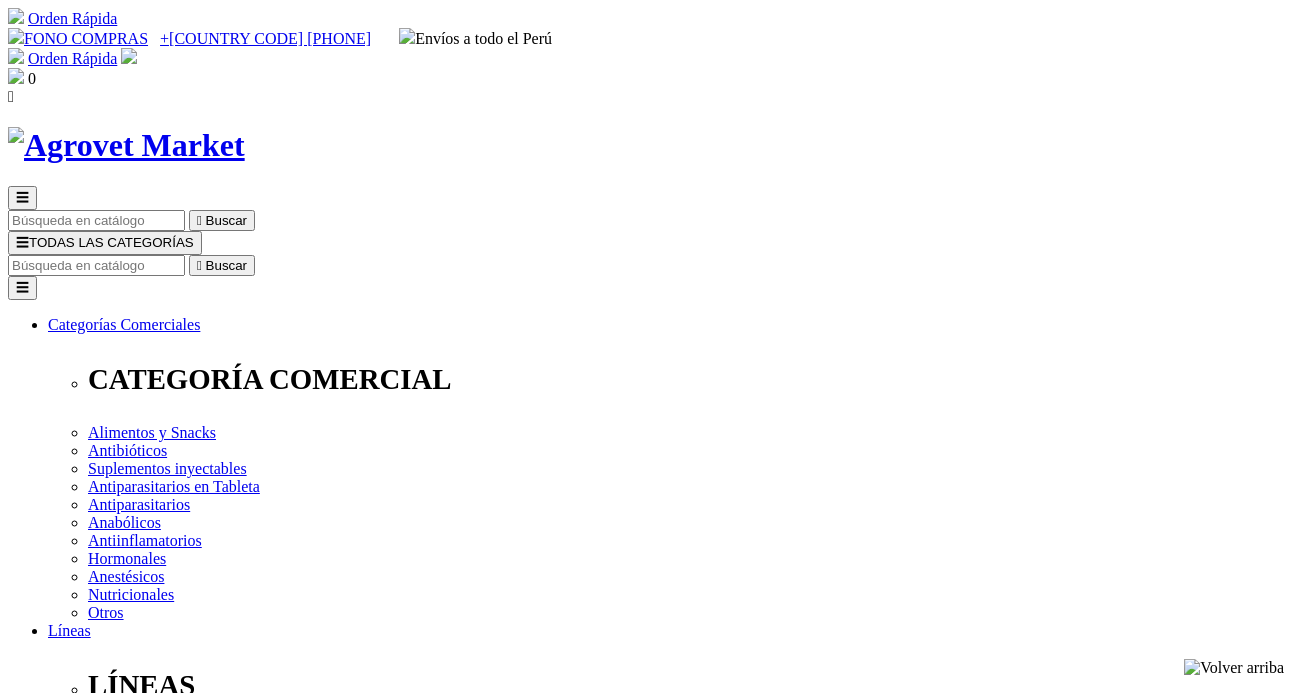 scroll, scrollTop: 0, scrollLeft: 0, axis: both 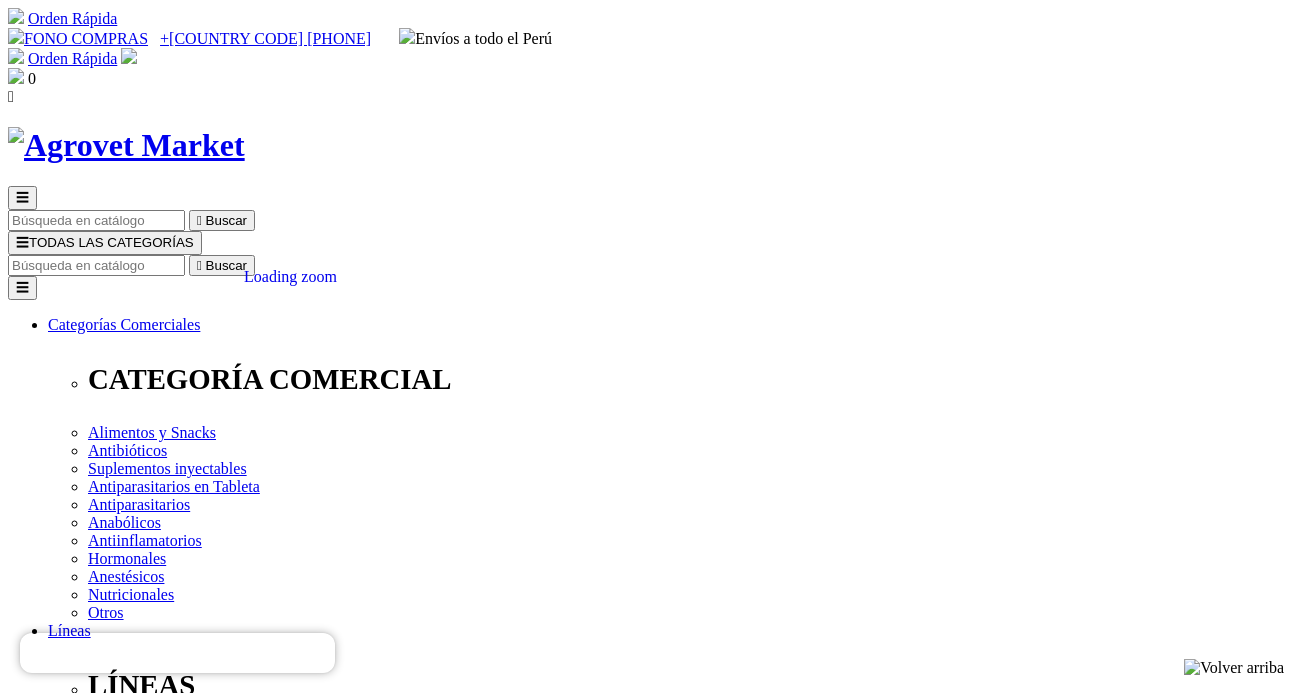 click at bounding box center (0, 0) 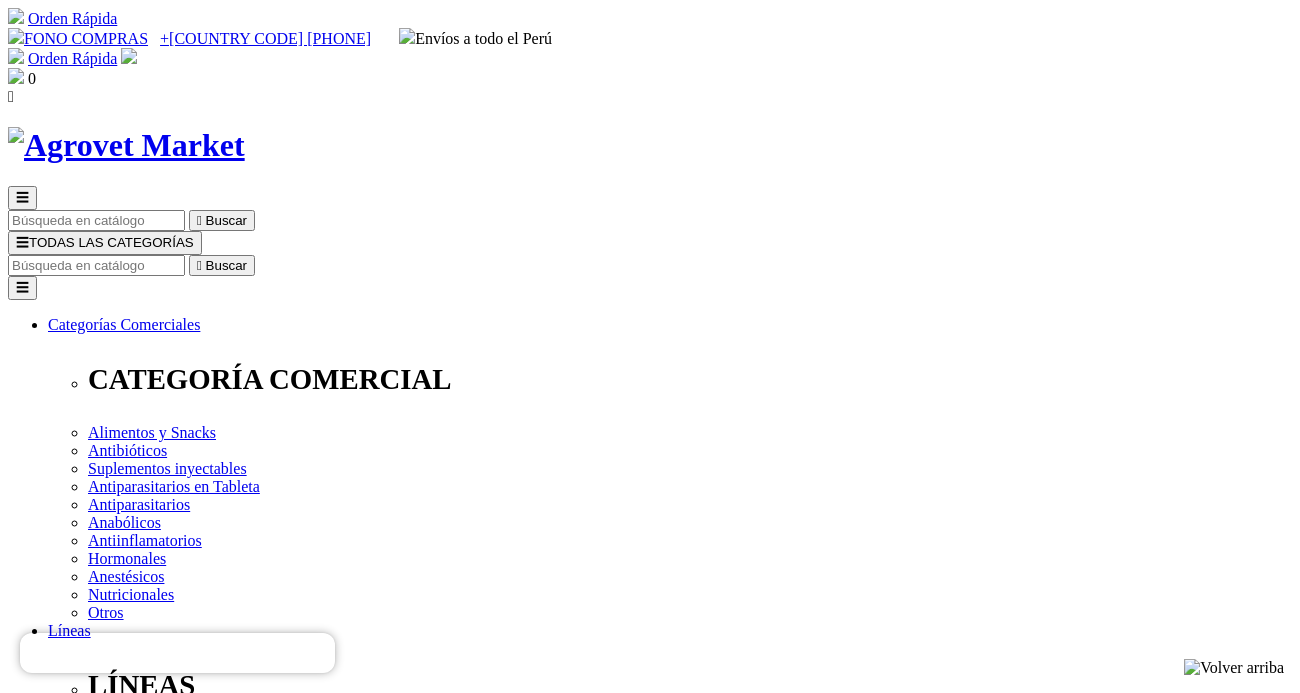 click at bounding box center (96, 265) 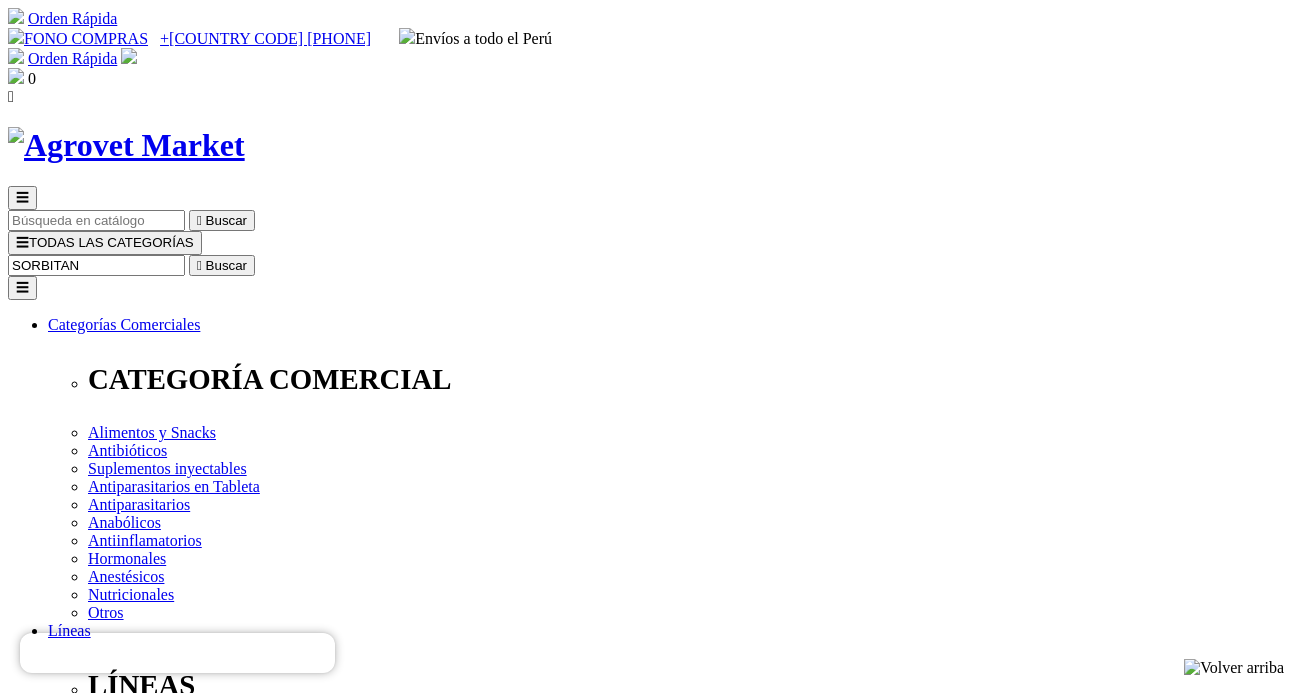 type on "SORBITAN" 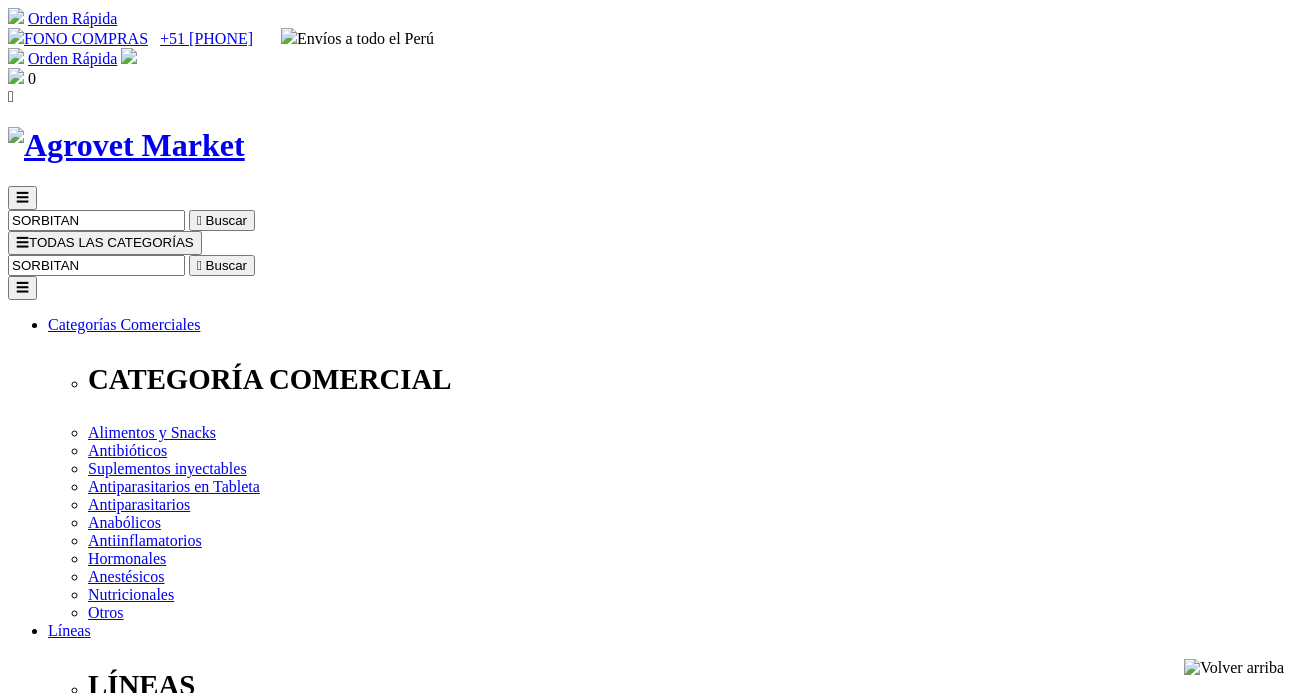 scroll, scrollTop: 0, scrollLeft: 0, axis: both 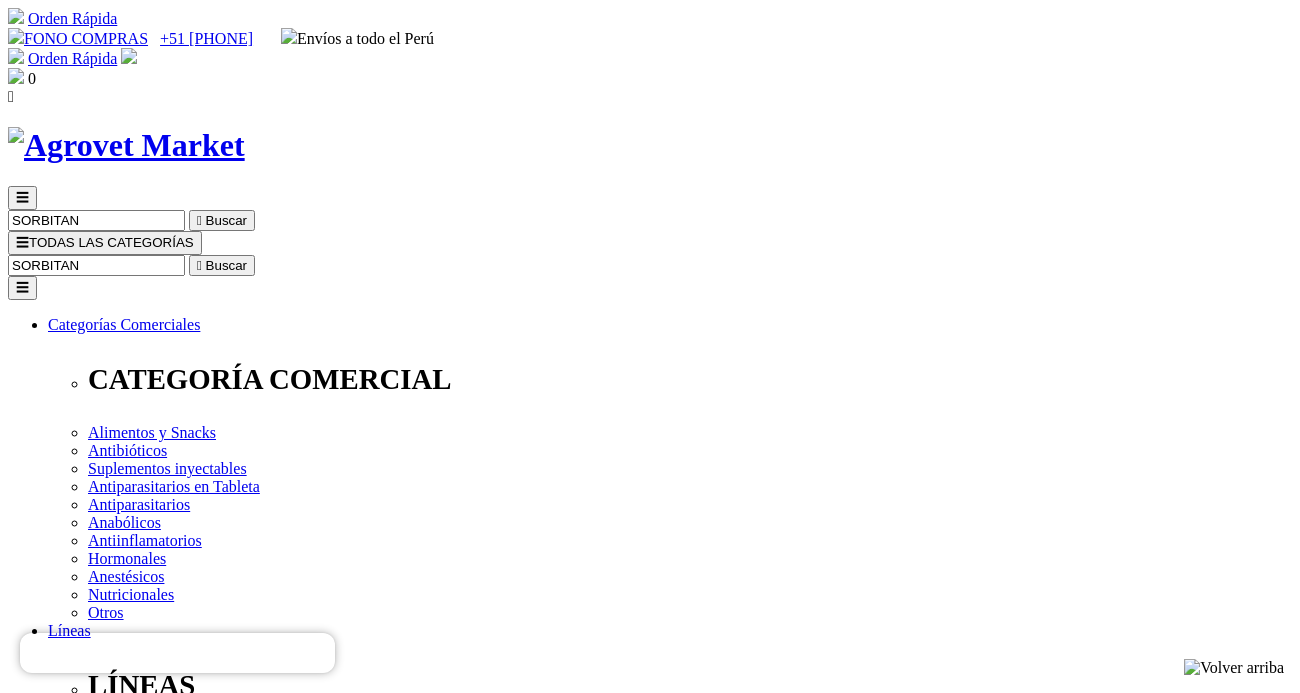 click on "SORBITAN" at bounding box center (96, 265) 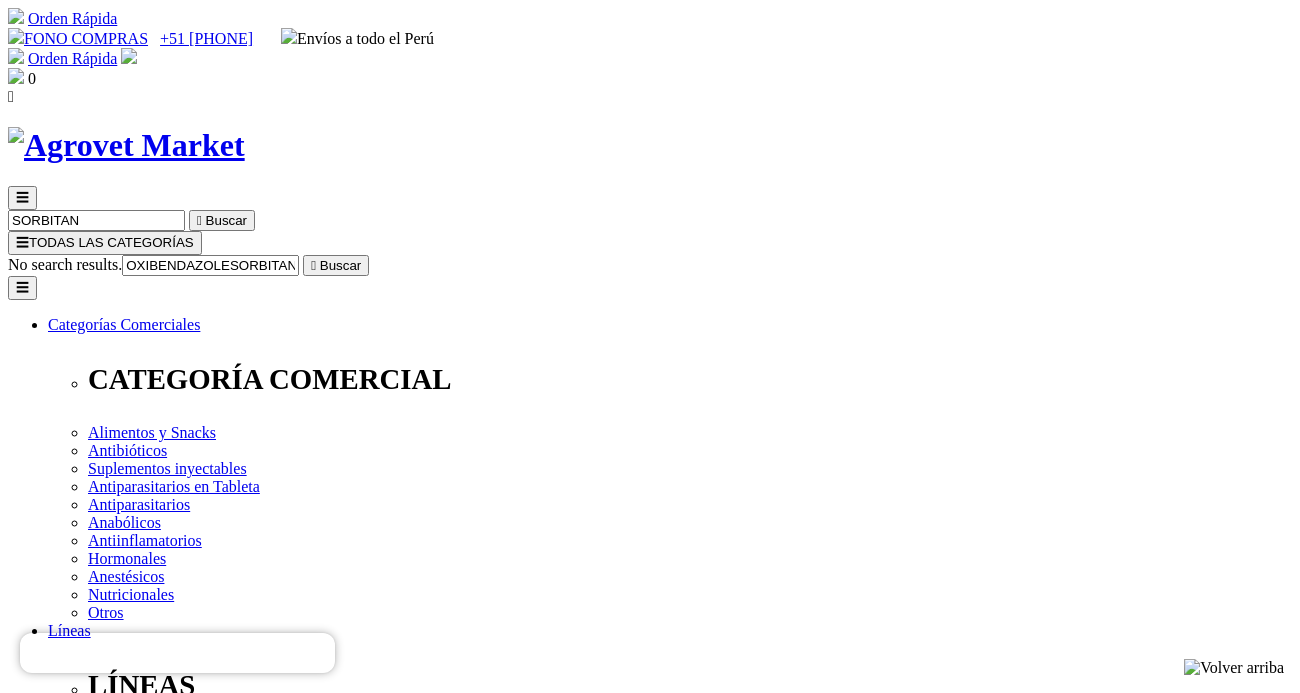 drag, startPoint x: 1040, startPoint y: 98, endPoint x: 974, endPoint y: 98, distance: 66 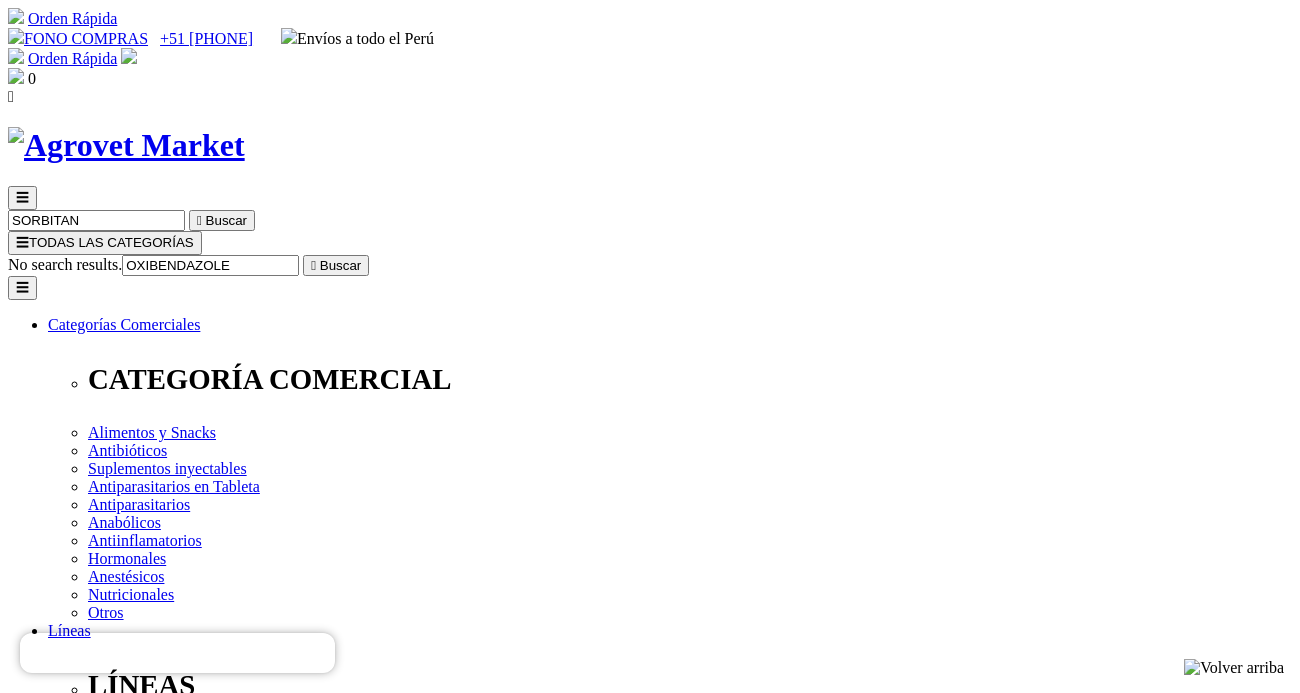 type on "OXIBENDAZOLE" 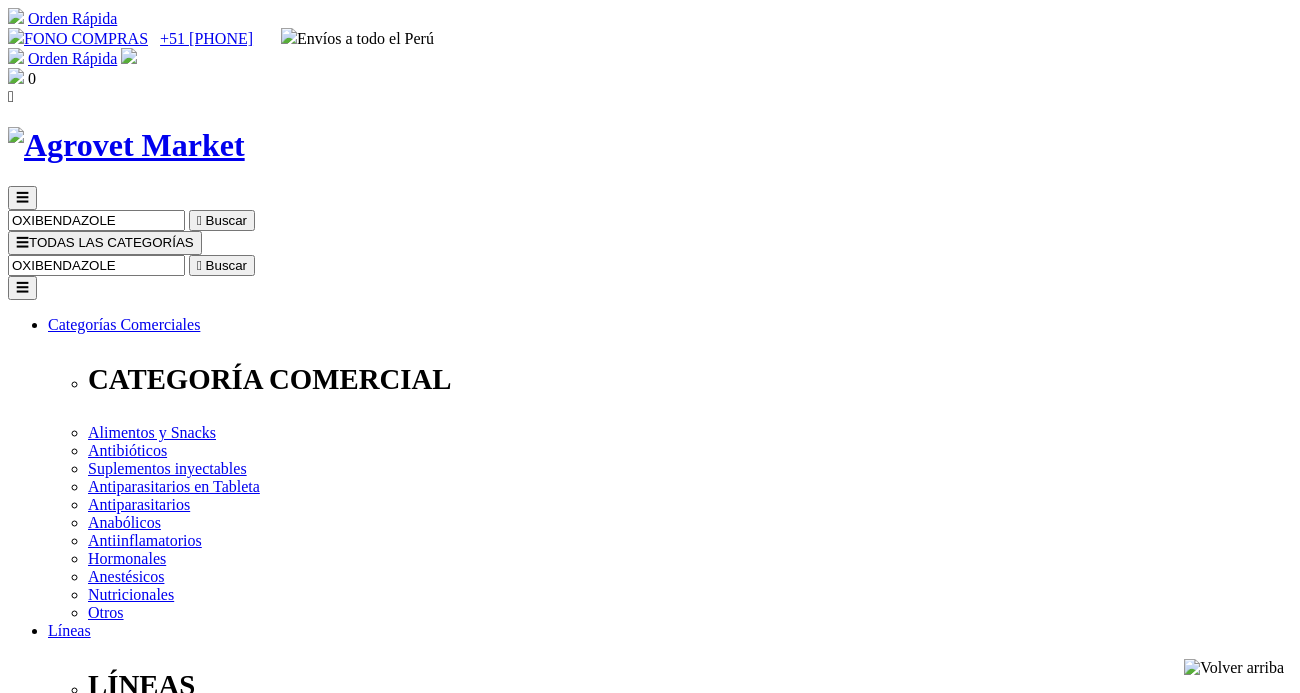 scroll, scrollTop: 0, scrollLeft: 0, axis: both 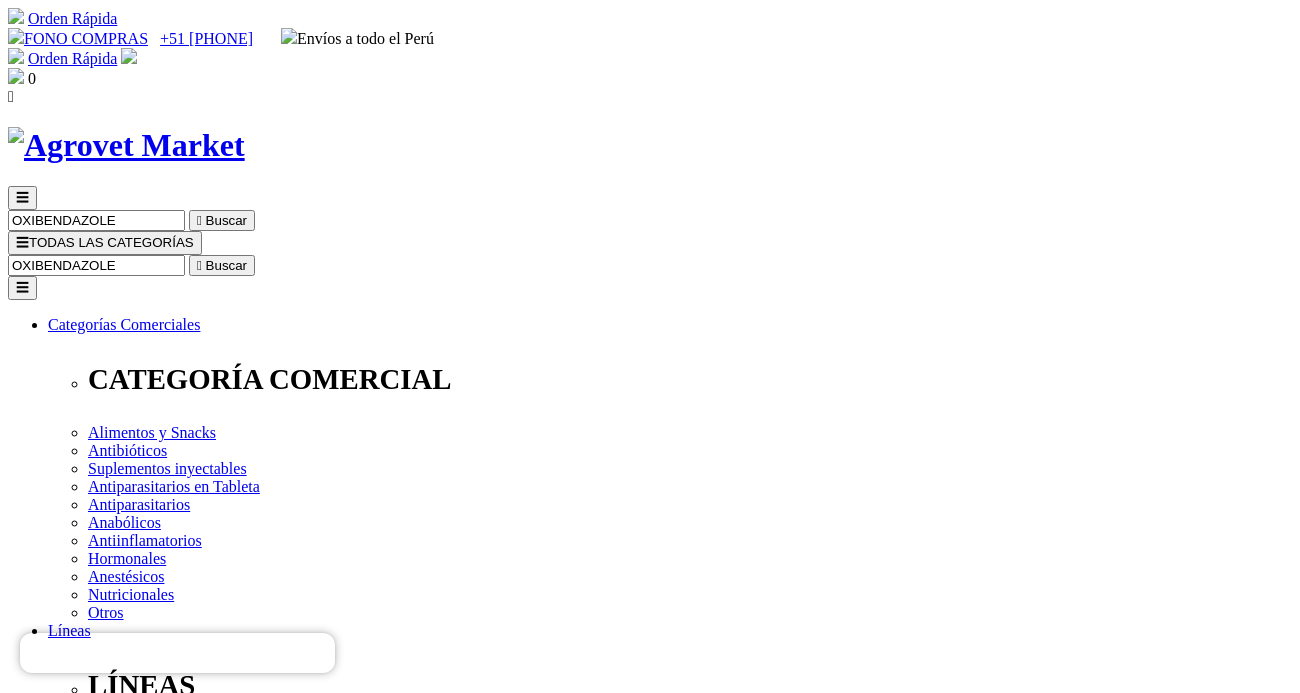 click on "OXIBENDAZOLE" at bounding box center [96, 265] 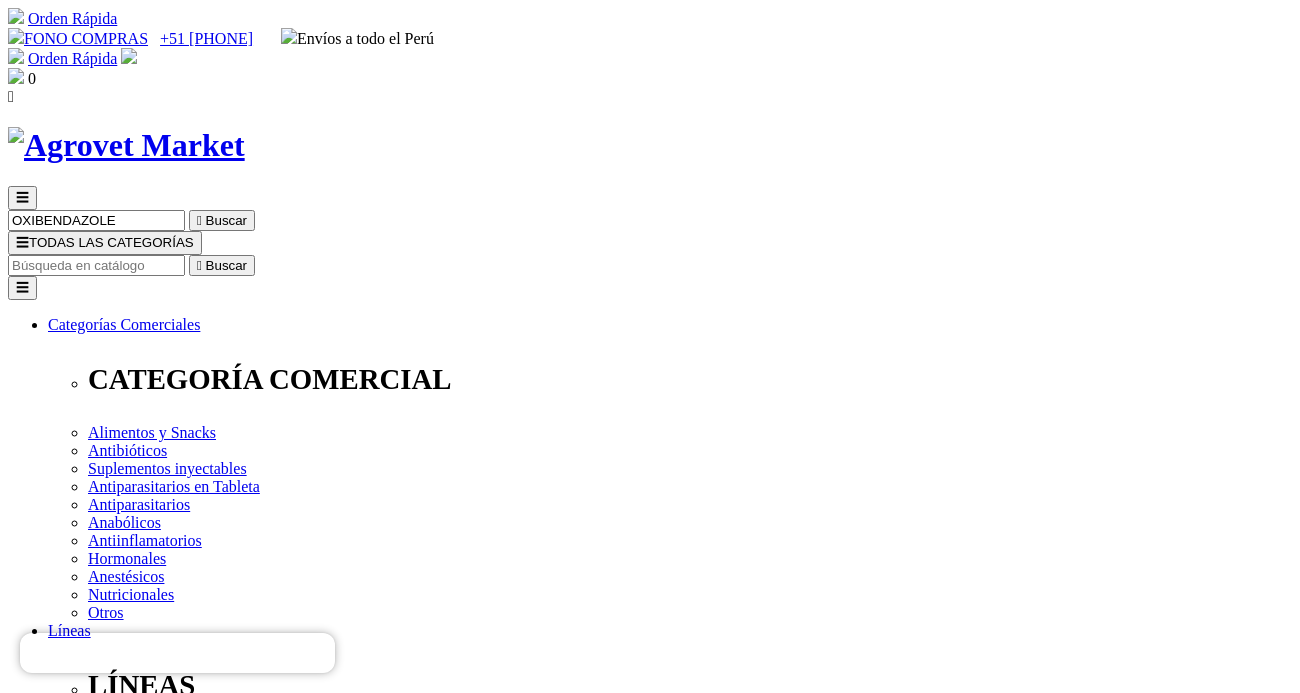 paste on "NUTROMIX" 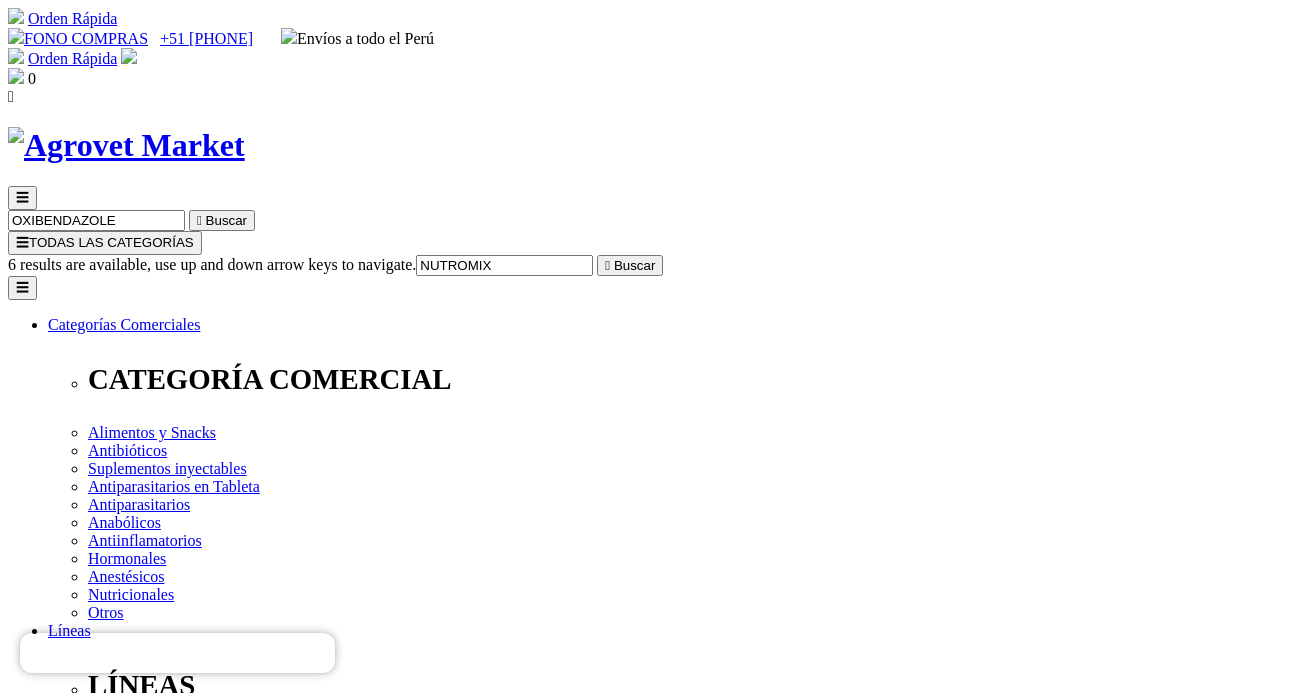 type on "NUTROMIX" 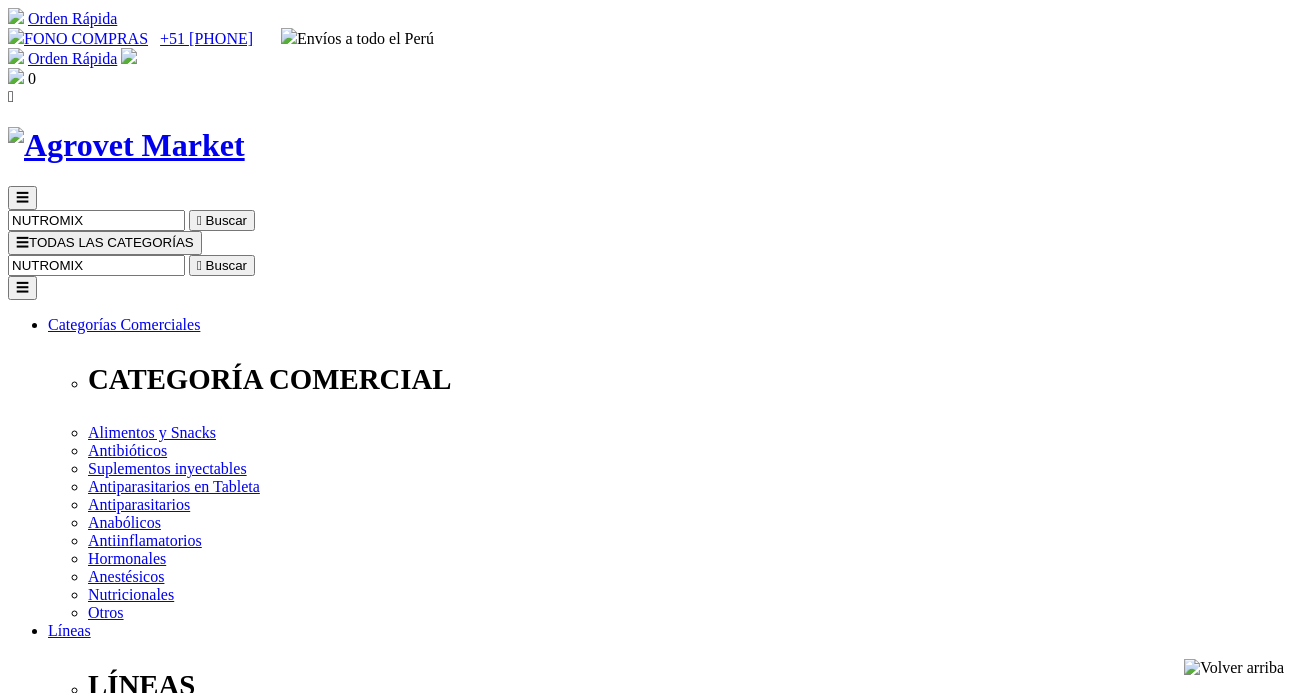 scroll, scrollTop: 0, scrollLeft: 0, axis: both 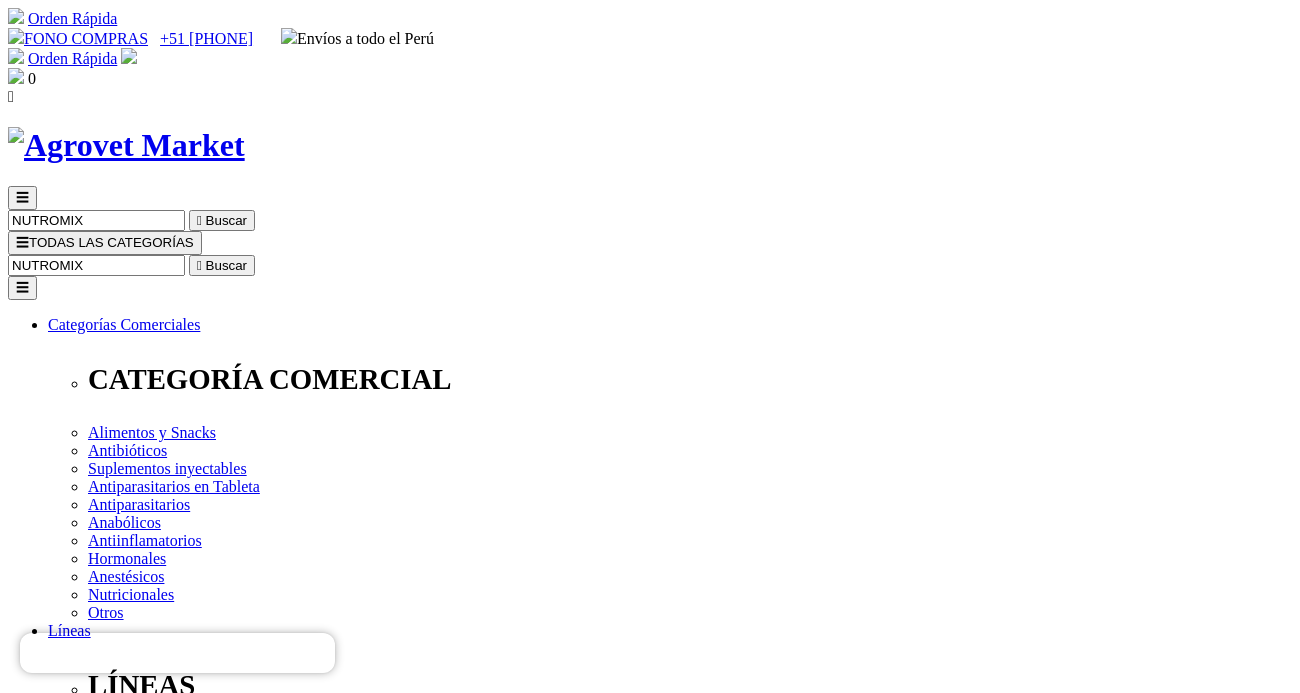 click on "NUTROMIX" at bounding box center [96, 265] 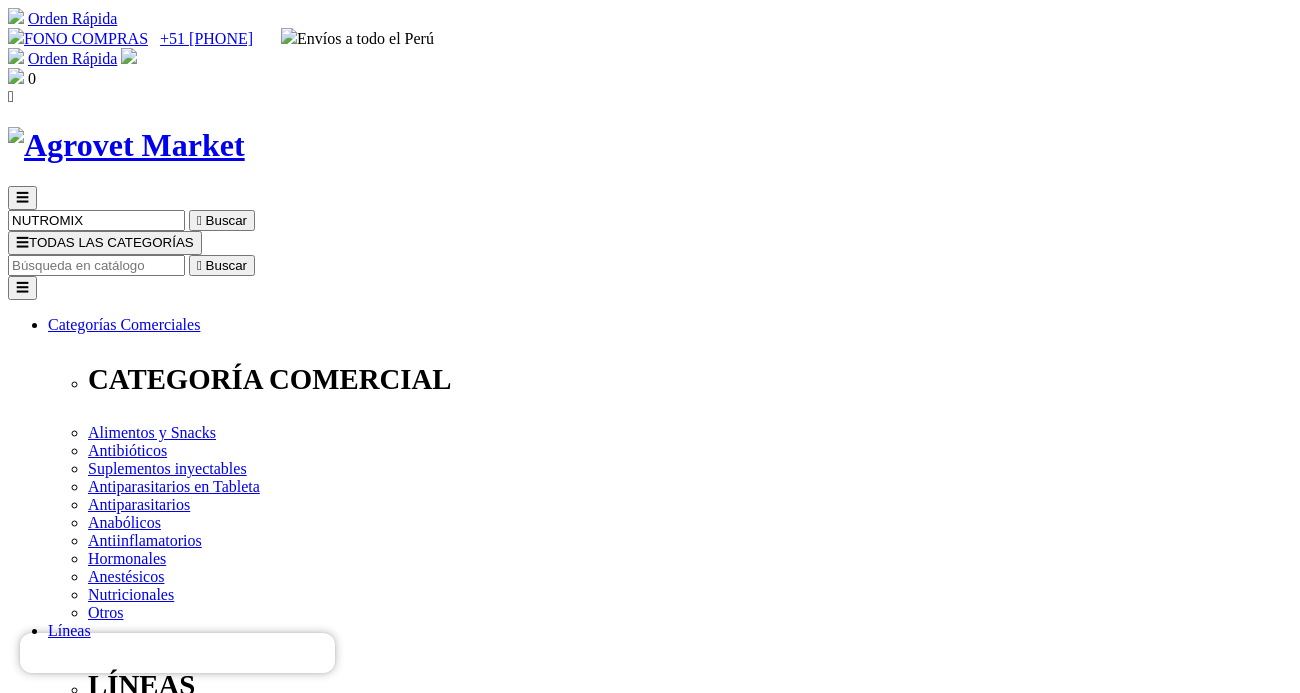 paste on "ARTROSAMINE" 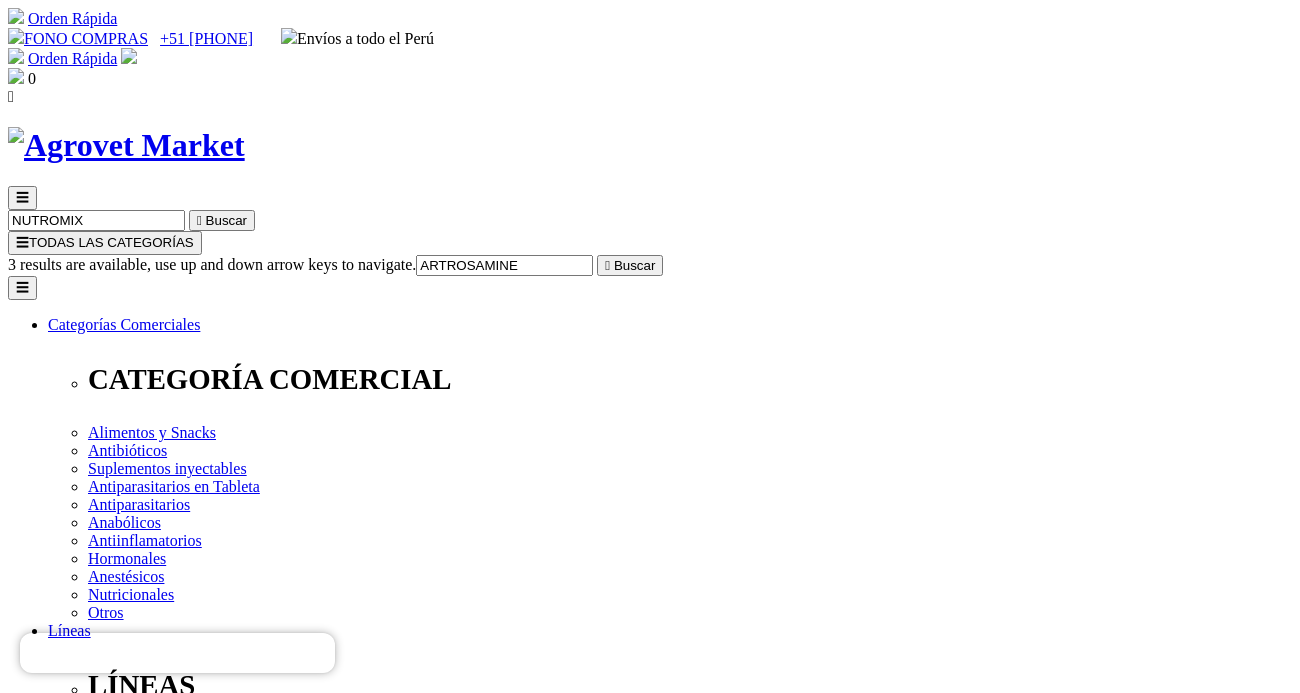 type on "ARTROSAMINE" 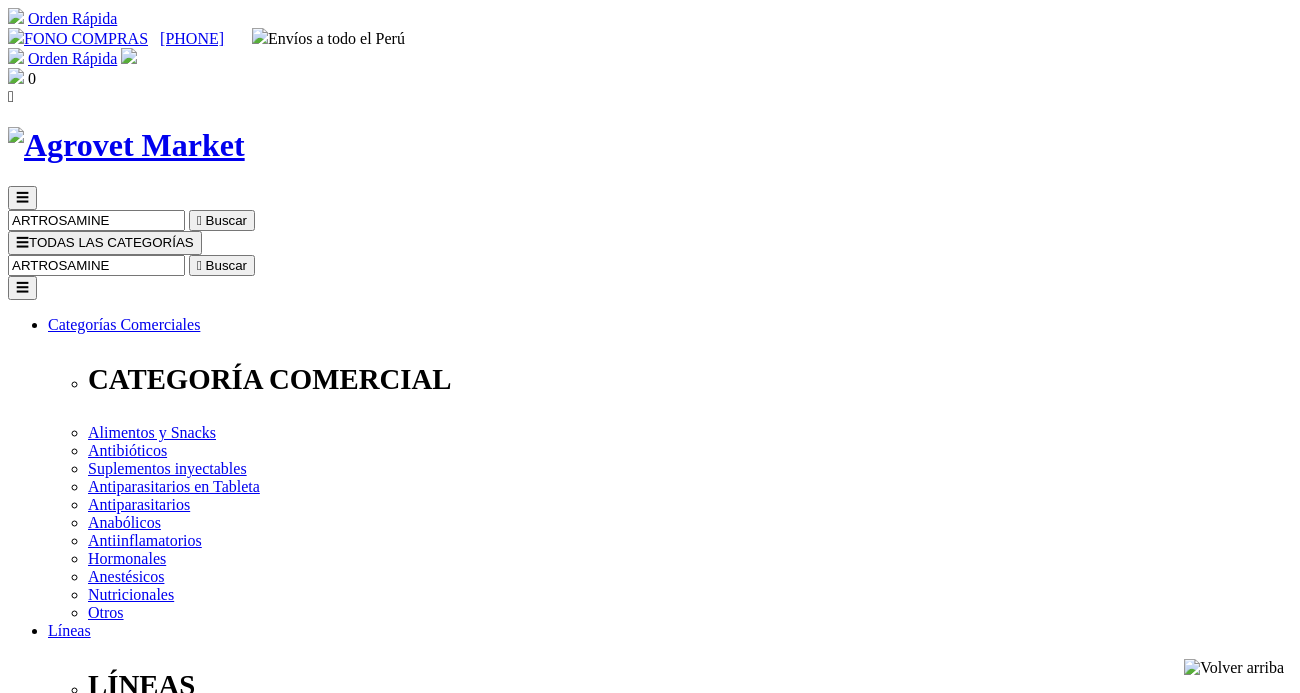 scroll, scrollTop: 0, scrollLeft: 0, axis: both 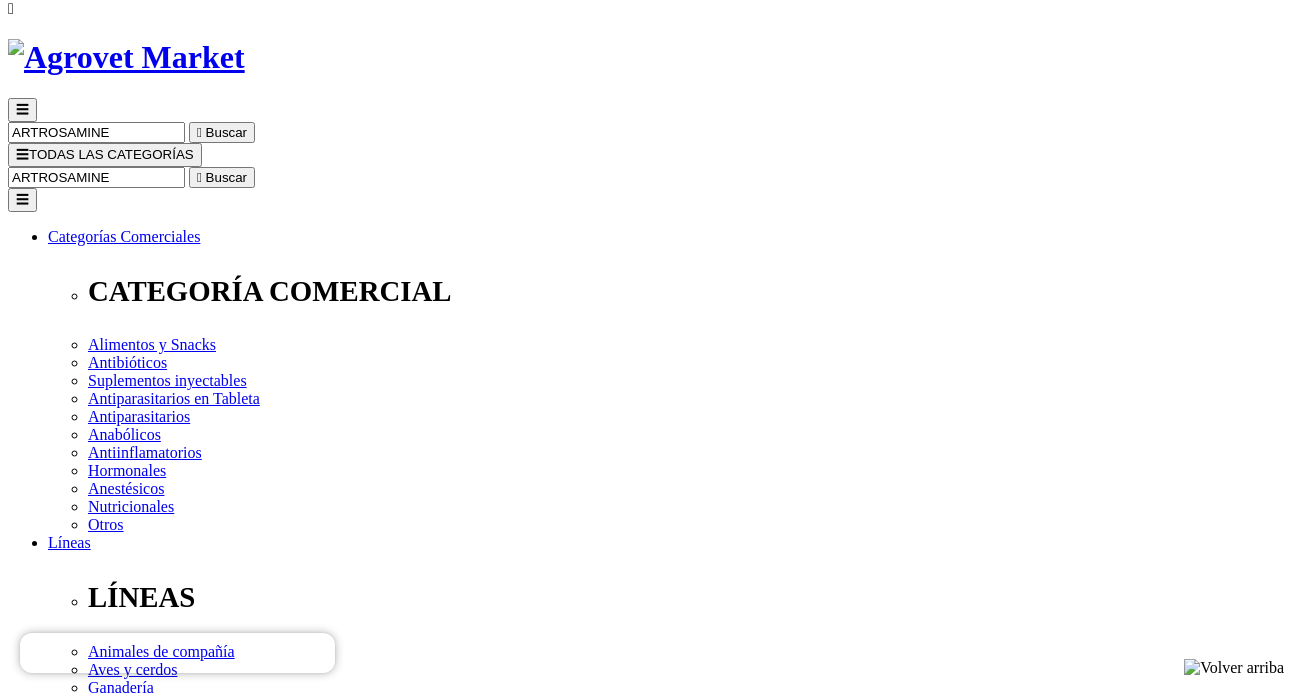 click on "ARTROSAMINE" at bounding box center (96, 177) 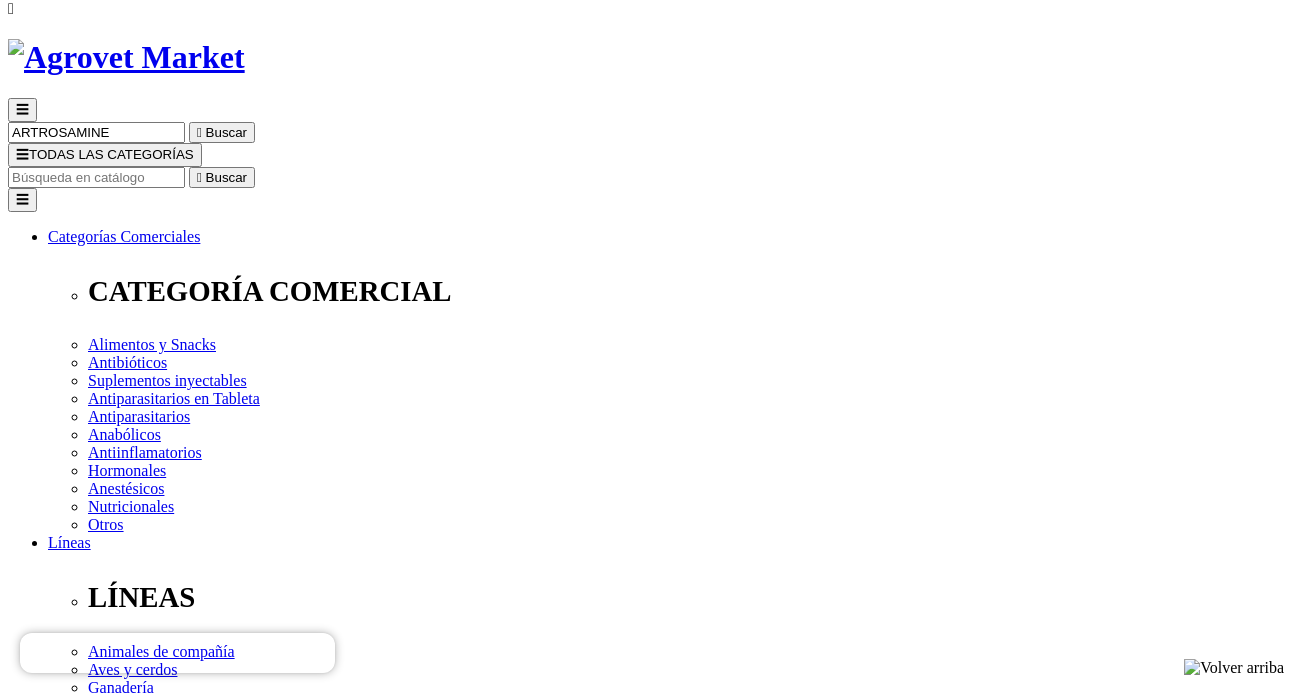 paste on "ASCORVET" 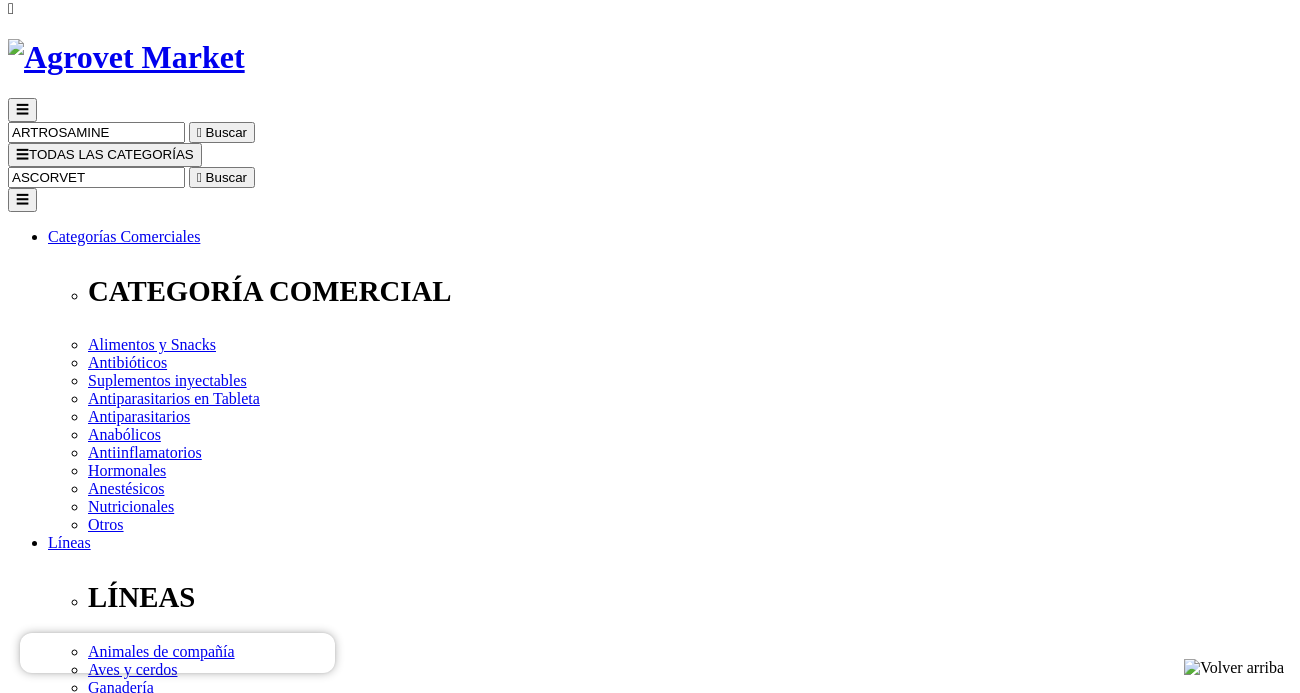 type on "ASCORVET" 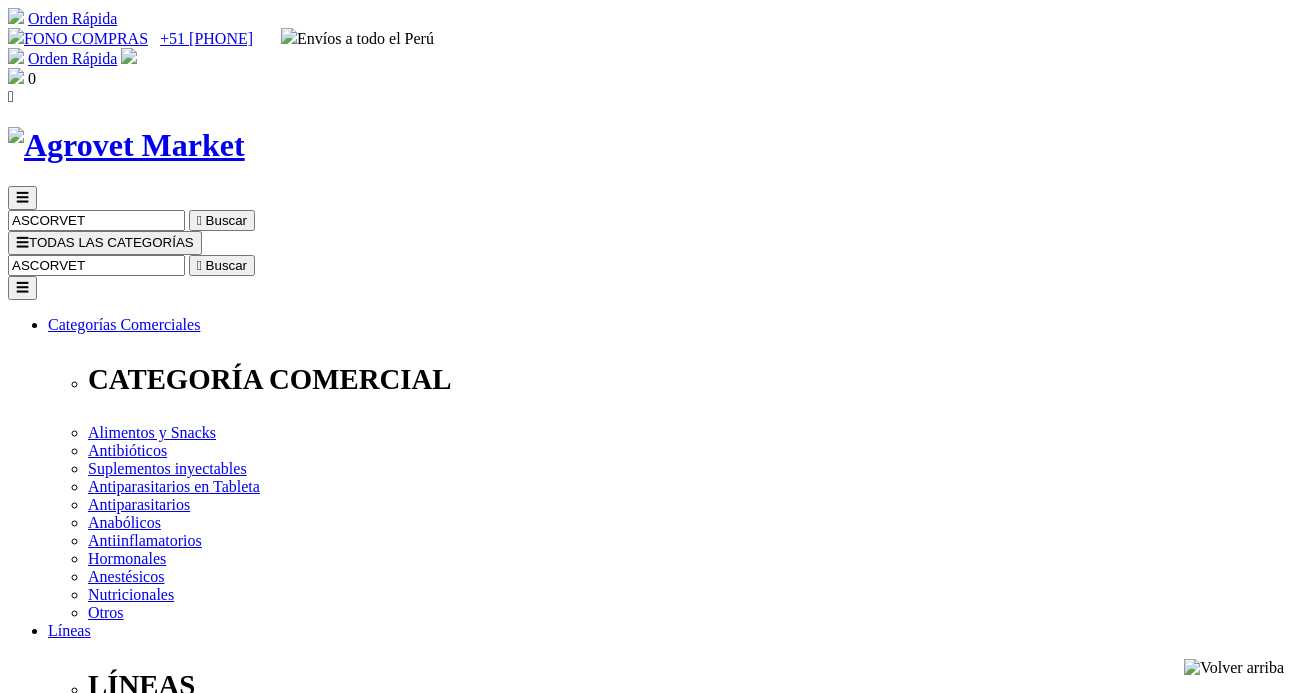 scroll, scrollTop: 0, scrollLeft: 0, axis: both 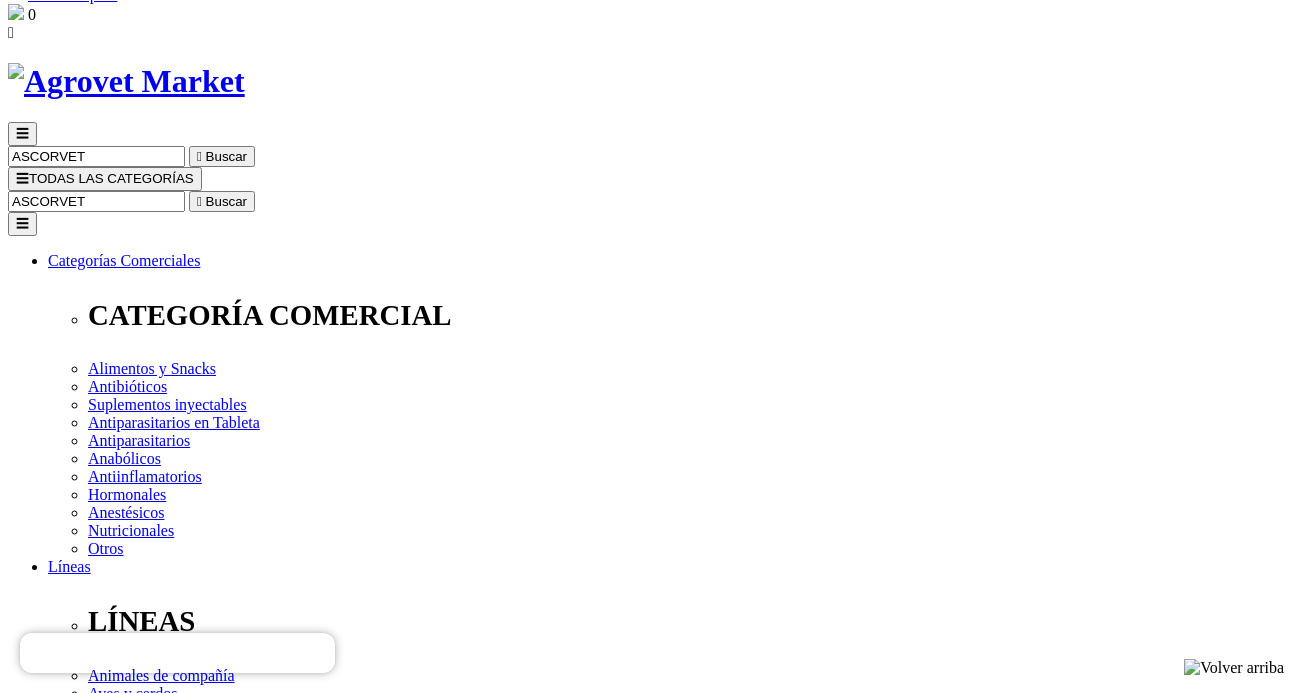 click on "Ascorvet 250
Potente Antioxidante - Mejorador de la Respuesta Inmune, de la Síntesis de...
0 opinión" at bounding box center [650, 2447] 